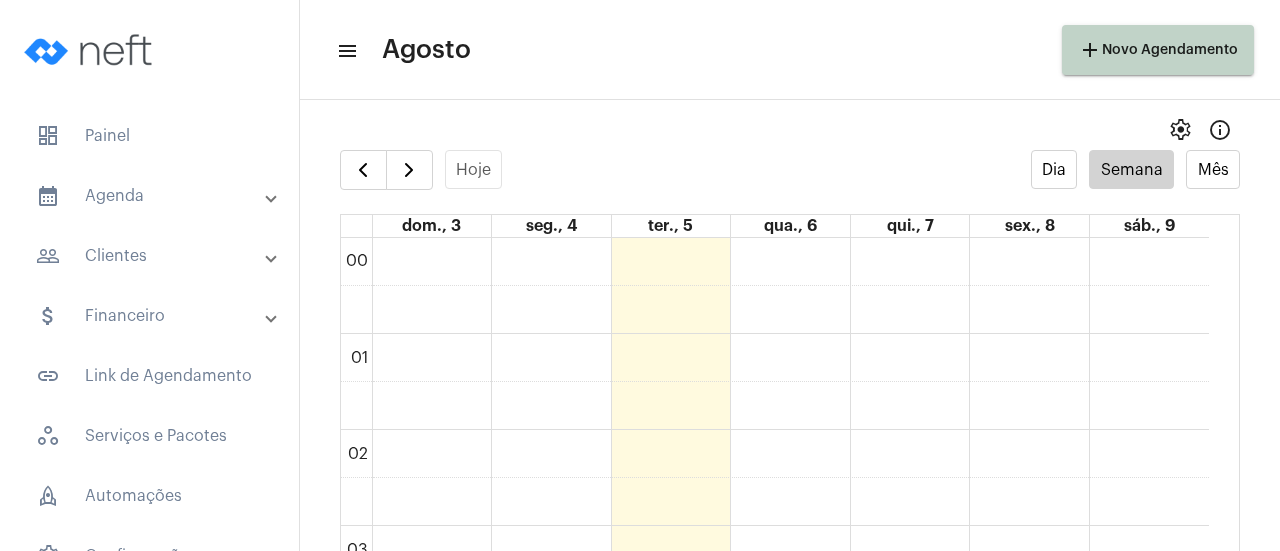 scroll, scrollTop: 0, scrollLeft: 0, axis: both 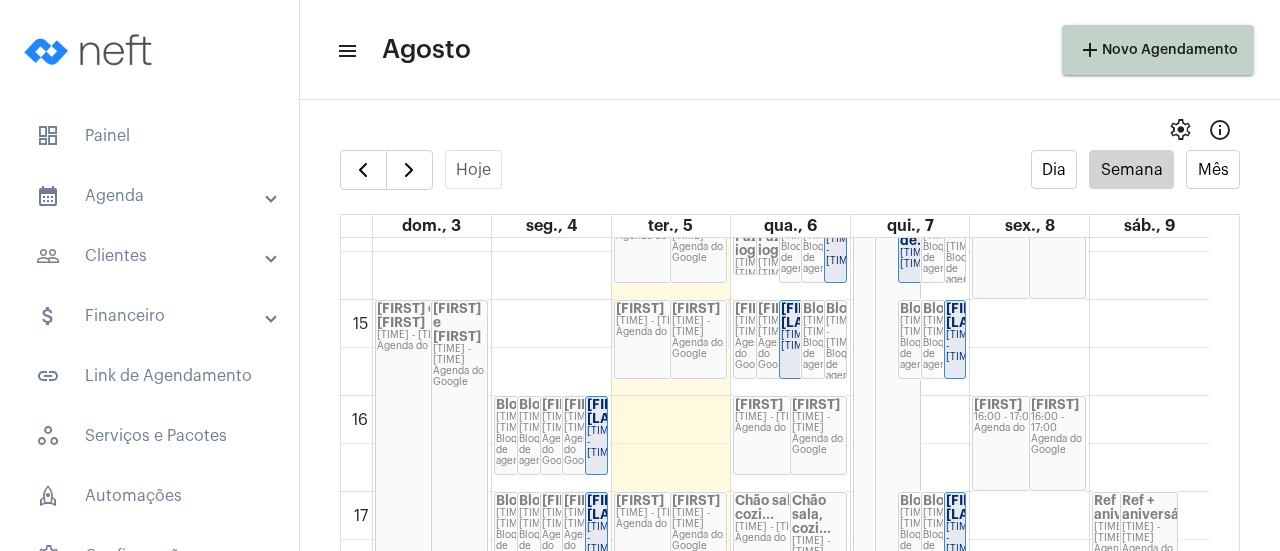 click on "00 01 02 03 04 05 06 07 08 09 10 11 12 13 14 15 16 17 18 19 20 21 22 23
Leo e Fianco
15:00 - 18:15
Agenda do Google
Leo e Fianco
15:00 - 18:15
Agenda do Google
Lureen
19:00 - 23:00
Agenda do Google
Lureen
19:00 - 23:00
Agenda do Google
Bloqueio
16:00 - 16:50
Bloqueio de agenda
Bloqueio
16:00 - 16:50
Bloqueio de agenda
Laiane
16:00 - 16:50
Agenda do Google
Laiane
16:00 - 16:50
Agenda do Google
Laiane Giuli
16:00 - 16:50" 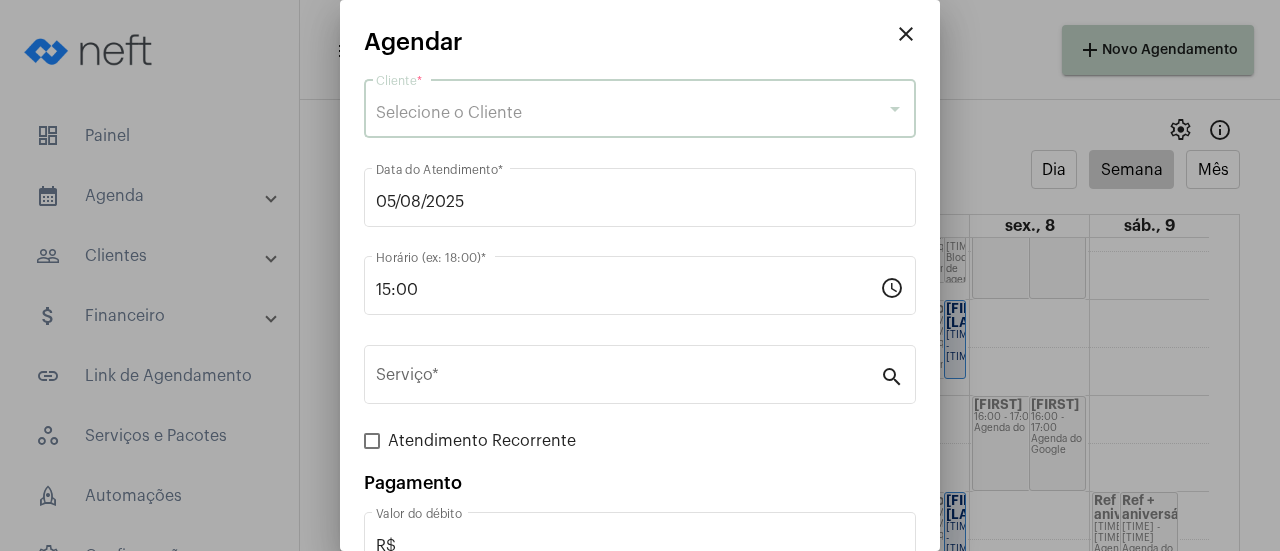click on "Selecione o Cliente" at bounding box center (449, 113) 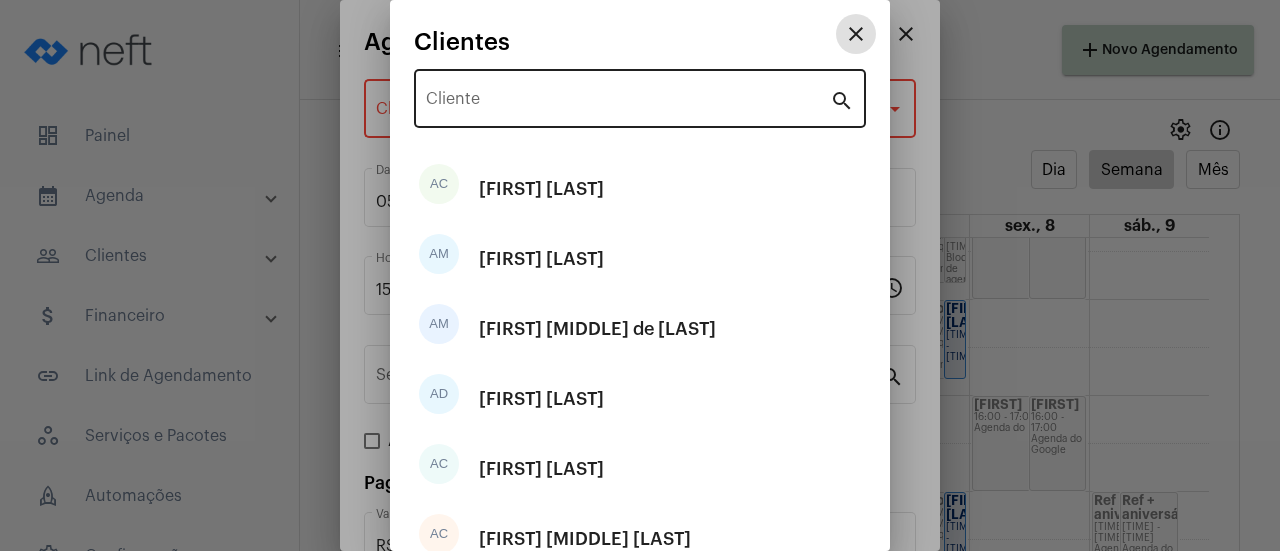 click on "Cliente" at bounding box center (628, 103) 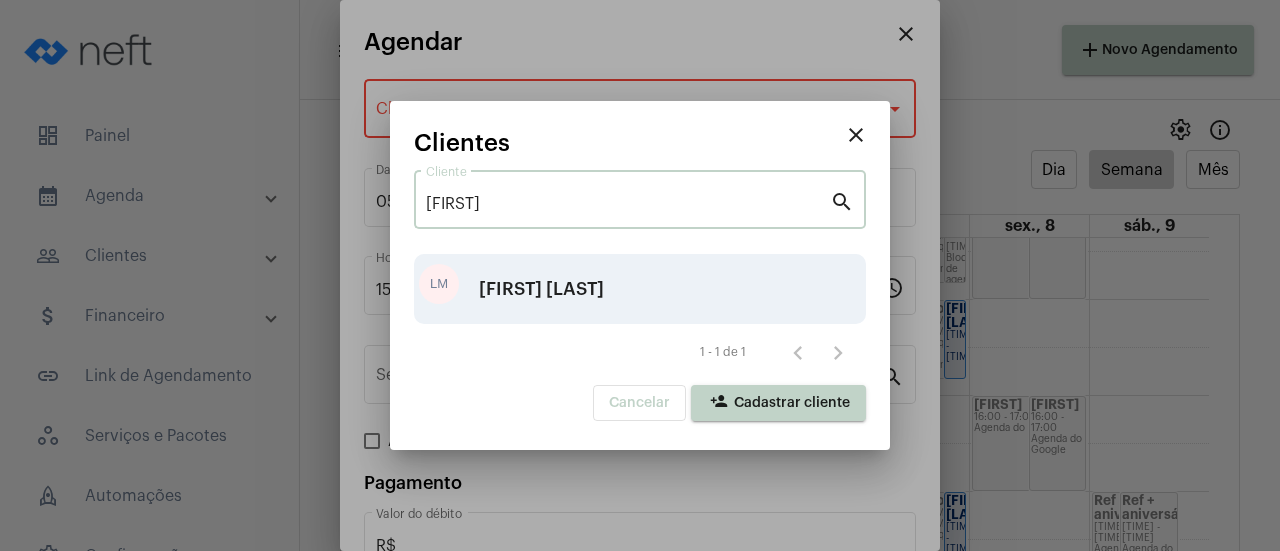type on "lucas" 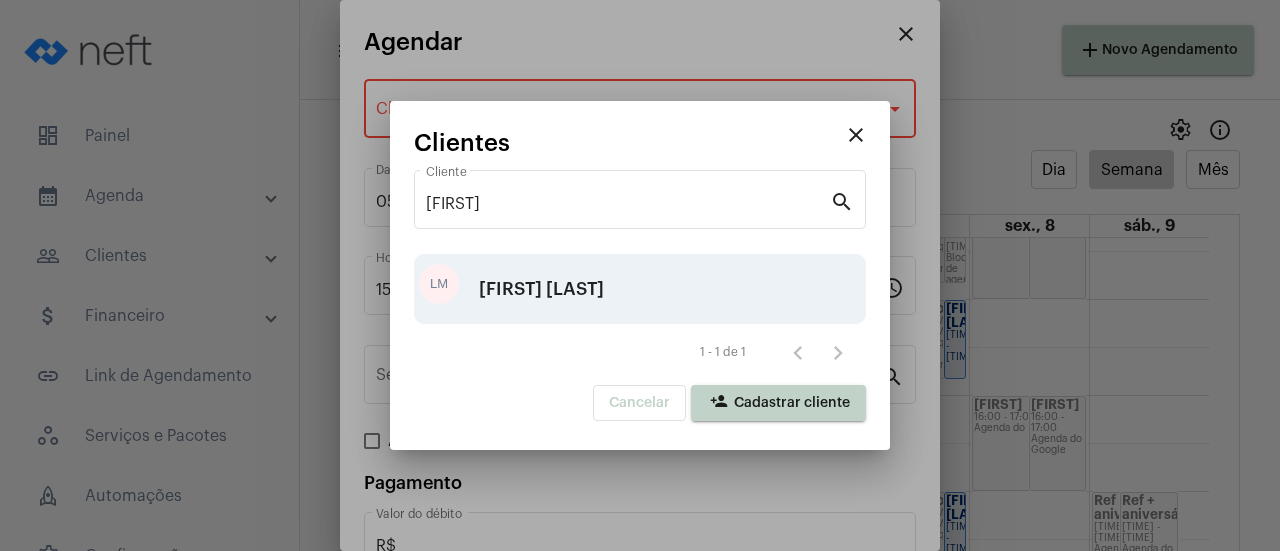 click on "[FIRST] [LAST]" at bounding box center [541, 289] 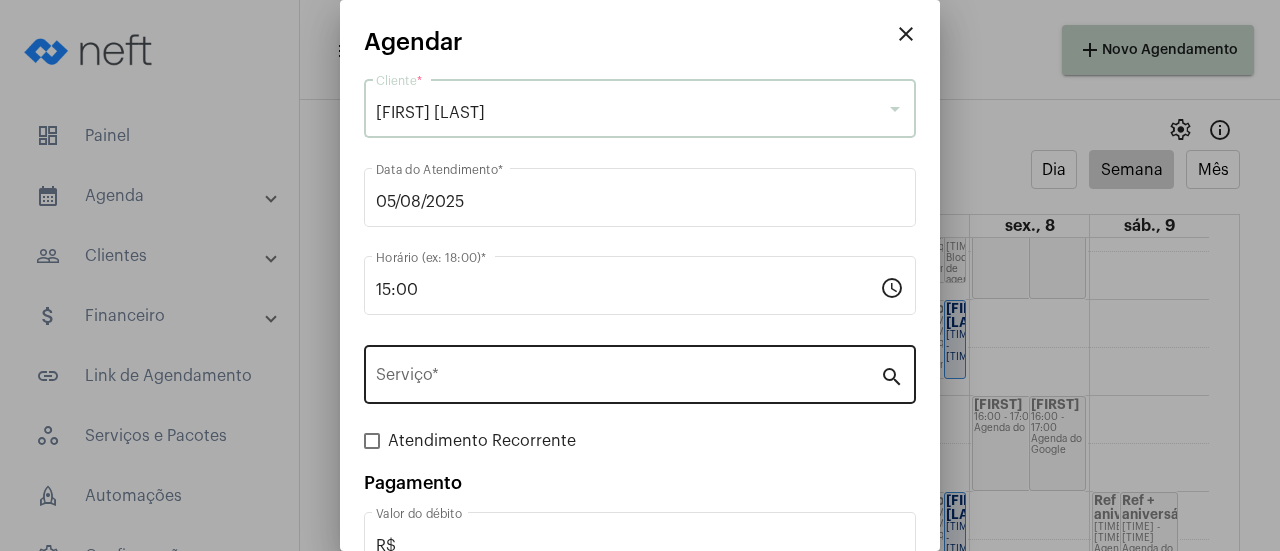 click on "Serviço  *" at bounding box center [628, 379] 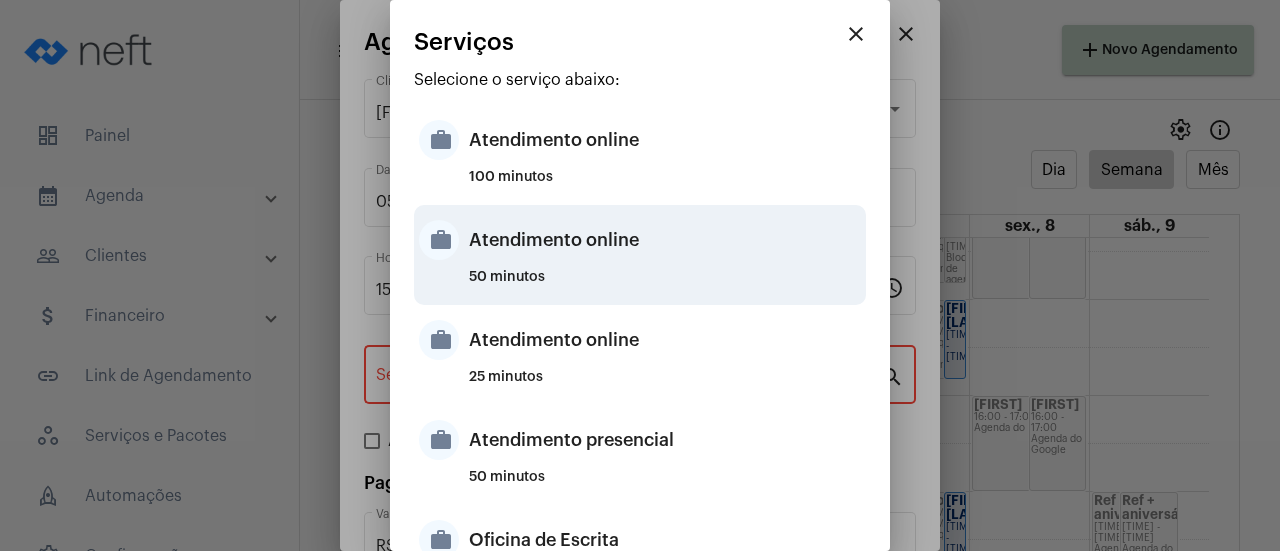 click on "Atendimento online" at bounding box center (665, 240) 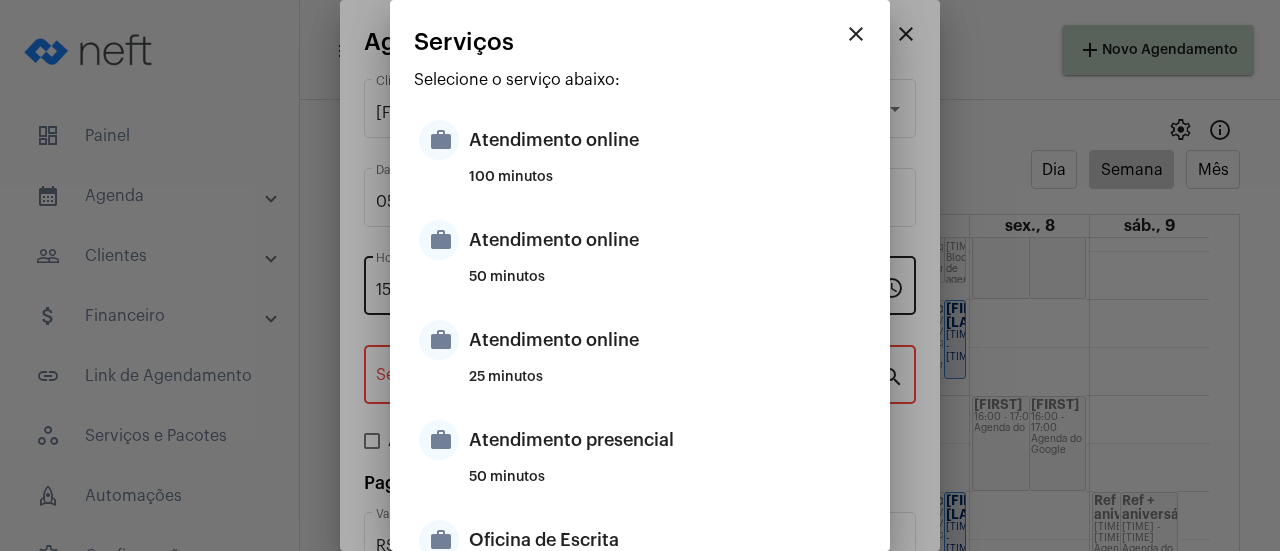 type on "Atendimento online" 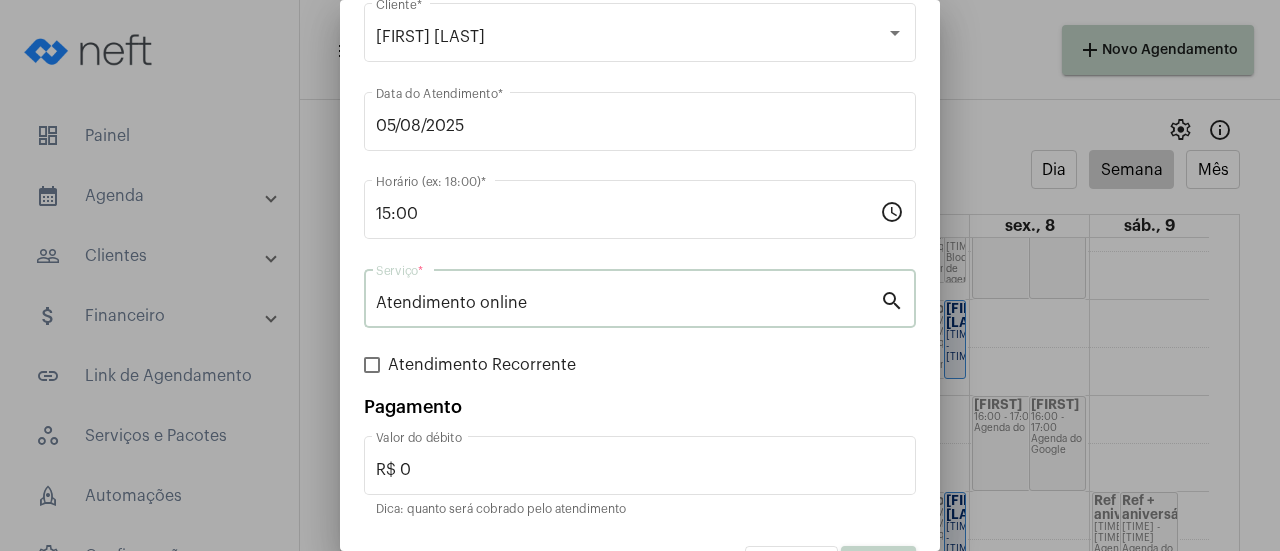 scroll, scrollTop: 132, scrollLeft: 0, axis: vertical 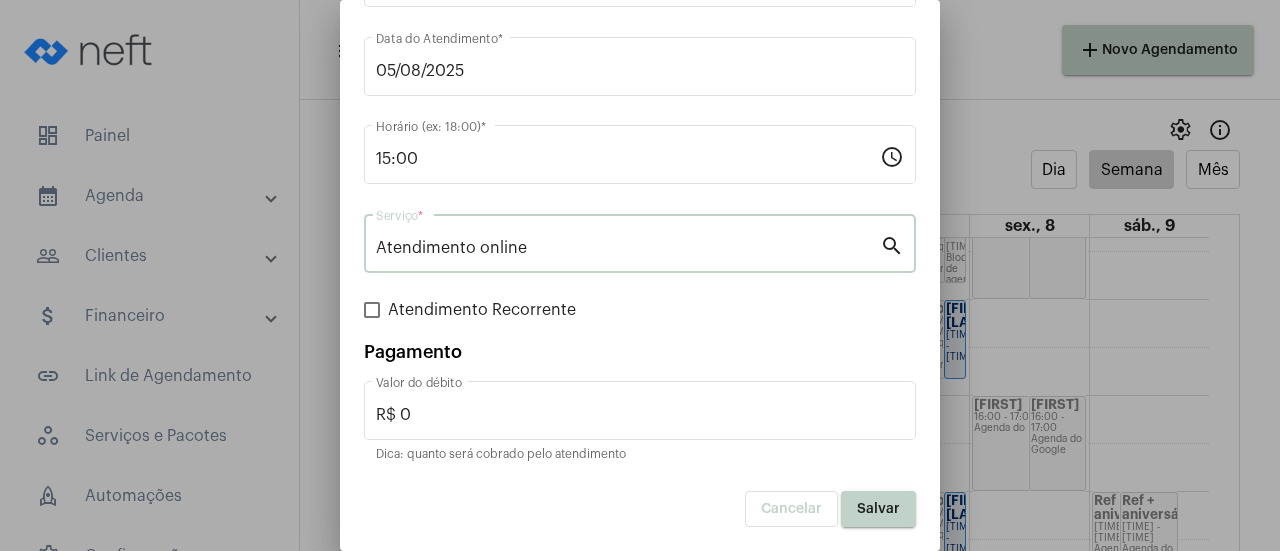 drag, startPoint x: 860, startPoint y: 504, endPoint x: 562, endPoint y: 228, distance: 406.1773 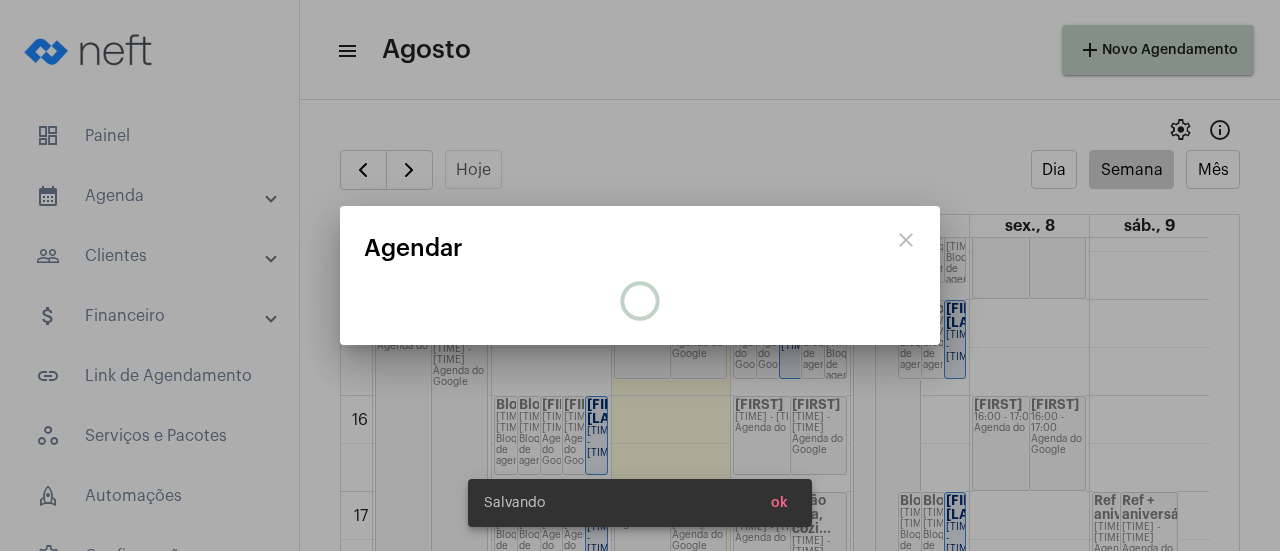 scroll, scrollTop: 0, scrollLeft: 0, axis: both 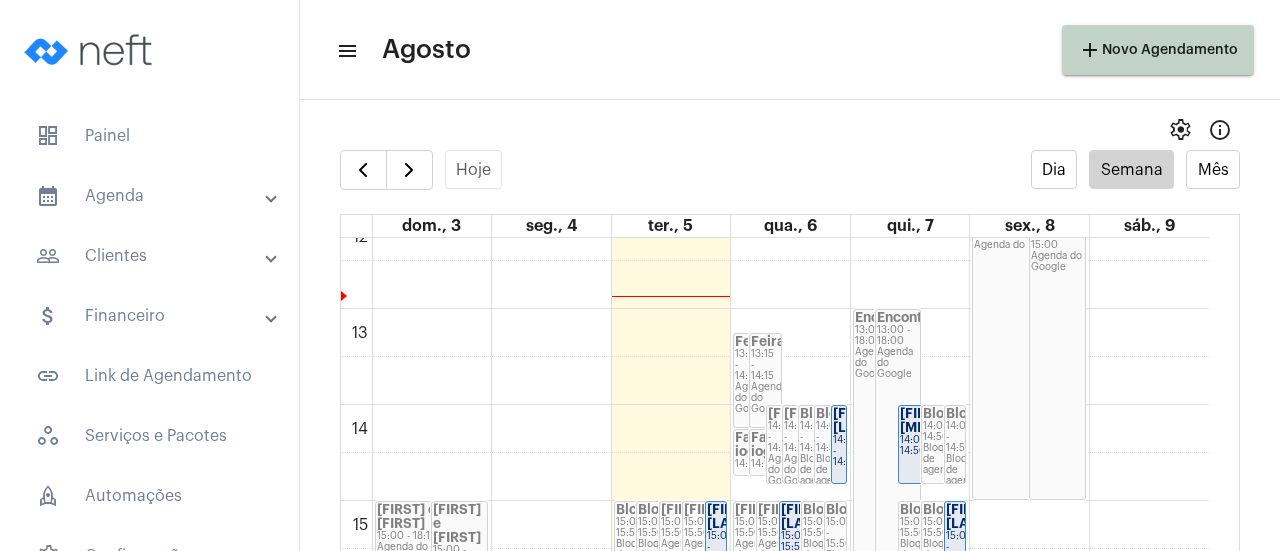 click on "[FIRST] [LAST]" 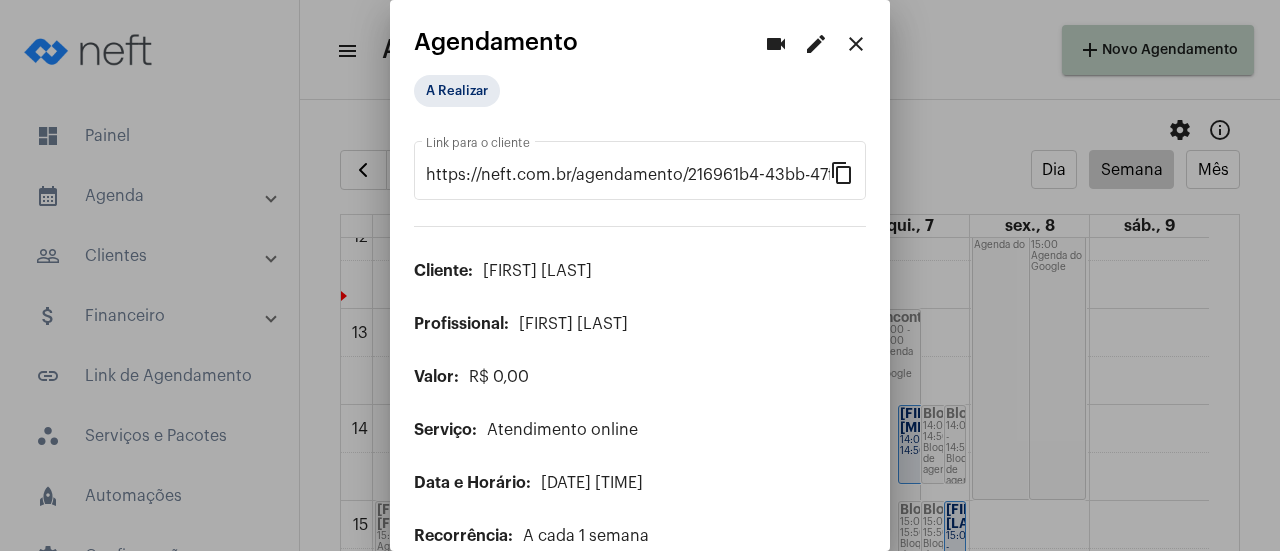 click on "edit" at bounding box center (816, 44) 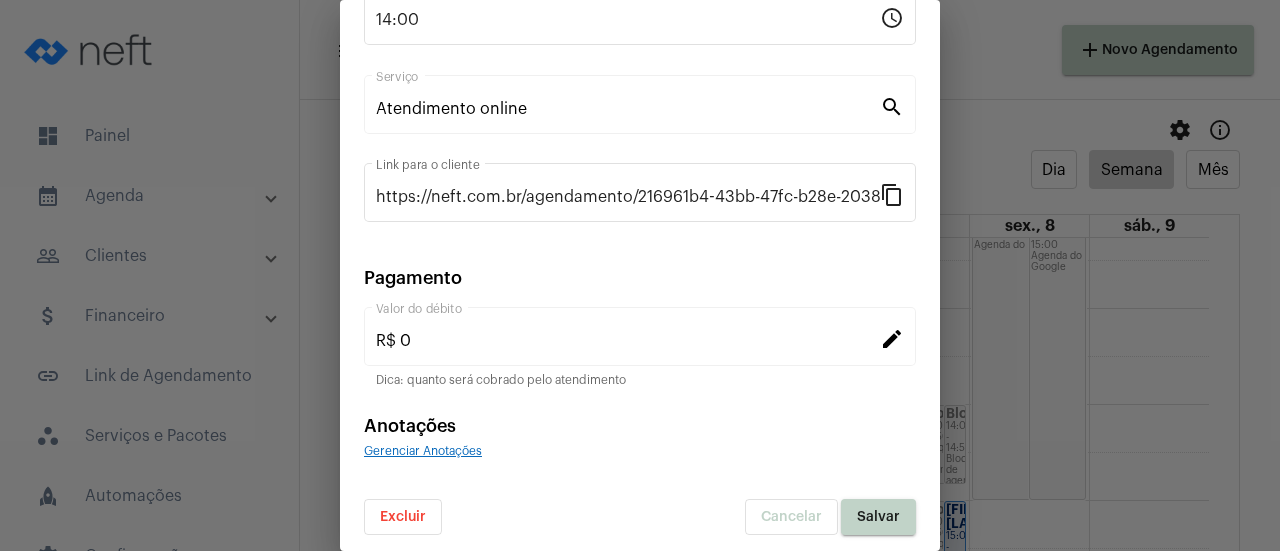 scroll, scrollTop: 312, scrollLeft: 0, axis: vertical 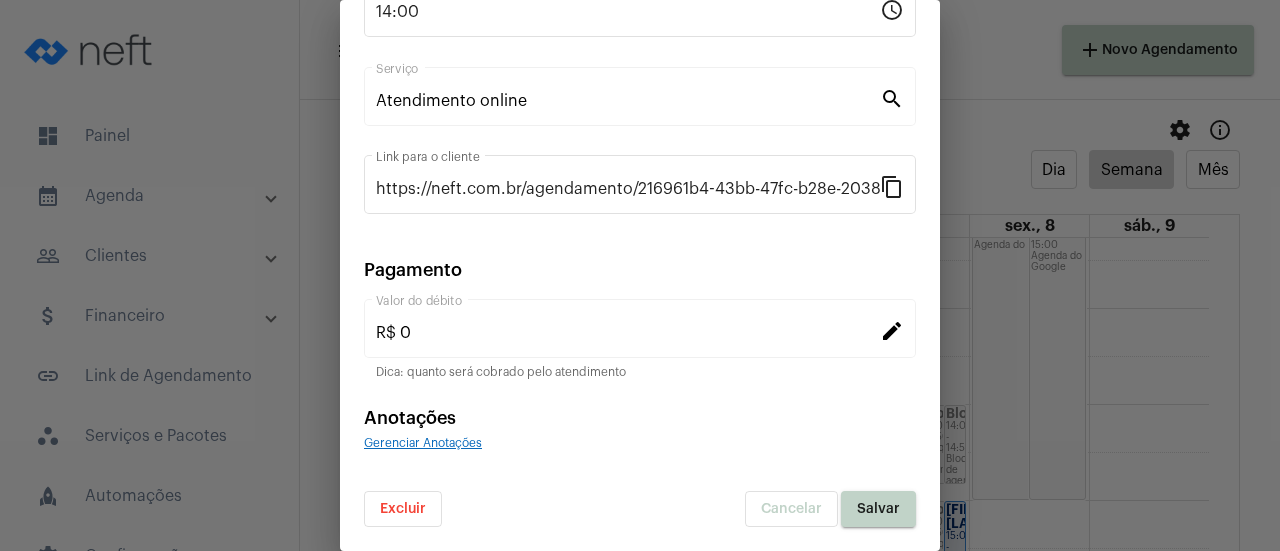 click on "Excluir" at bounding box center (403, 509) 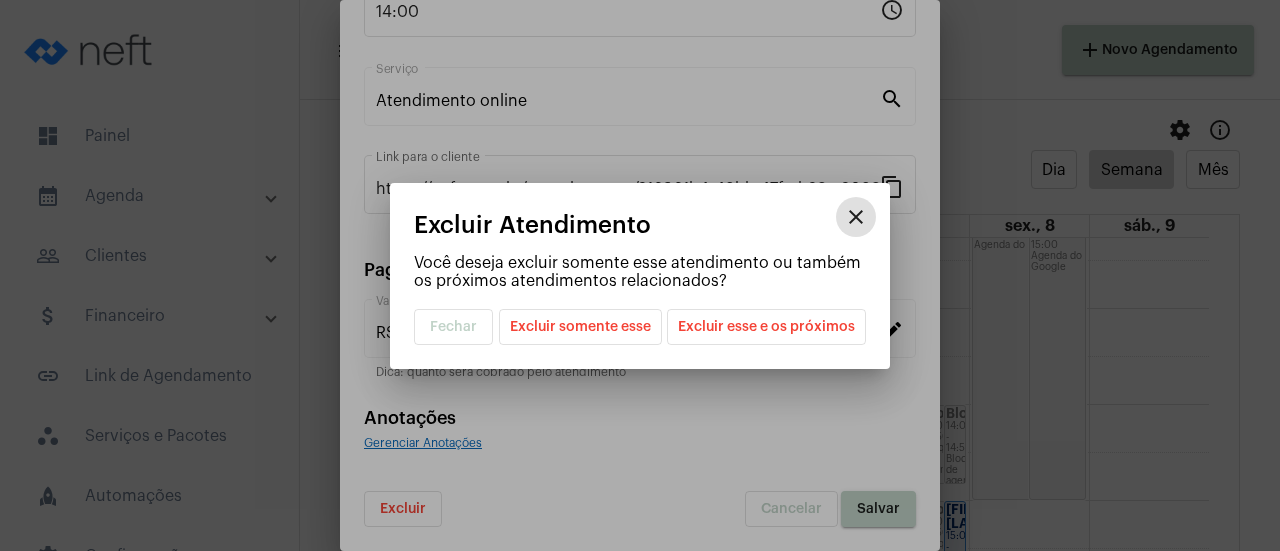 click on "Excluir somente esse" at bounding box center (580, 327) 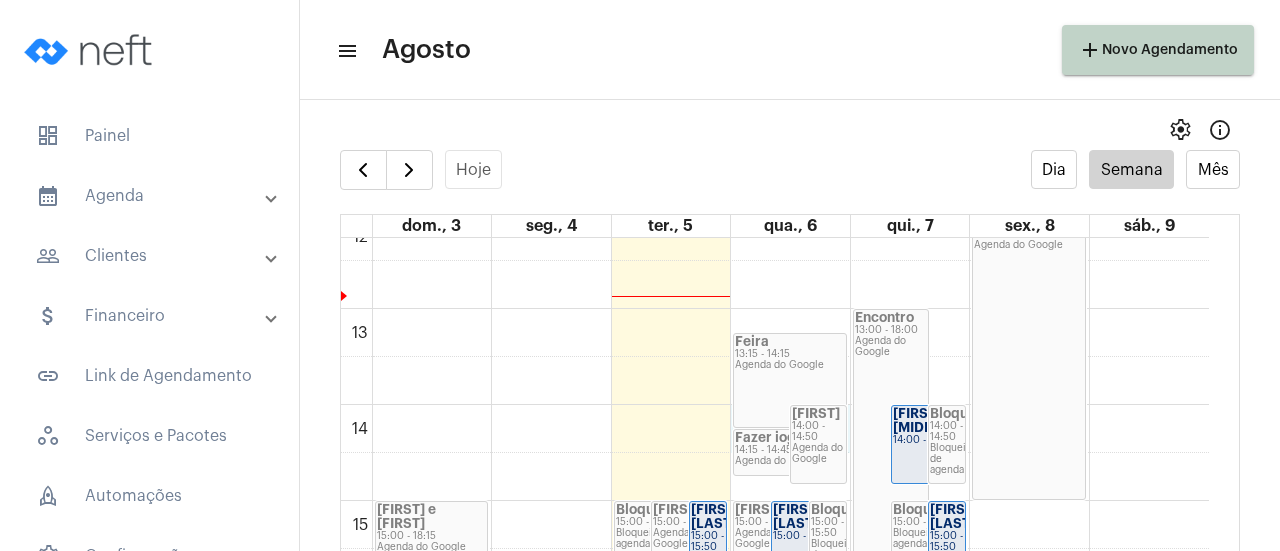 click on "00 01 02 03 04 05 06 07 08 09 10 11 12 13 14 15 16 17 18 19 20 21 22 23
[FIRST] e [FIRST]
[TIME] - [TIME]
Agenda do Google
[FIRST]
[TIME] - [TIME]
Agenda do Google
Bloqueio
[TIME] - [TIME]
Bloqueio de agenda
[FIRST]
[TIME] - [TIME]
Agenda do Google
[FIRST] [LAST]
[TIME] - [TIME]
Bloqueio
[TIME] - [TIME]
Bloqueio de agenda
[FIRST]
[TIME] - [TIME]
Agenda do Google
[FIRST] [LAST]
[TIME] - [TIME]
Bloqueio
[TIME] - [TIME]
Bloqueio de agenda
[FIRST]" 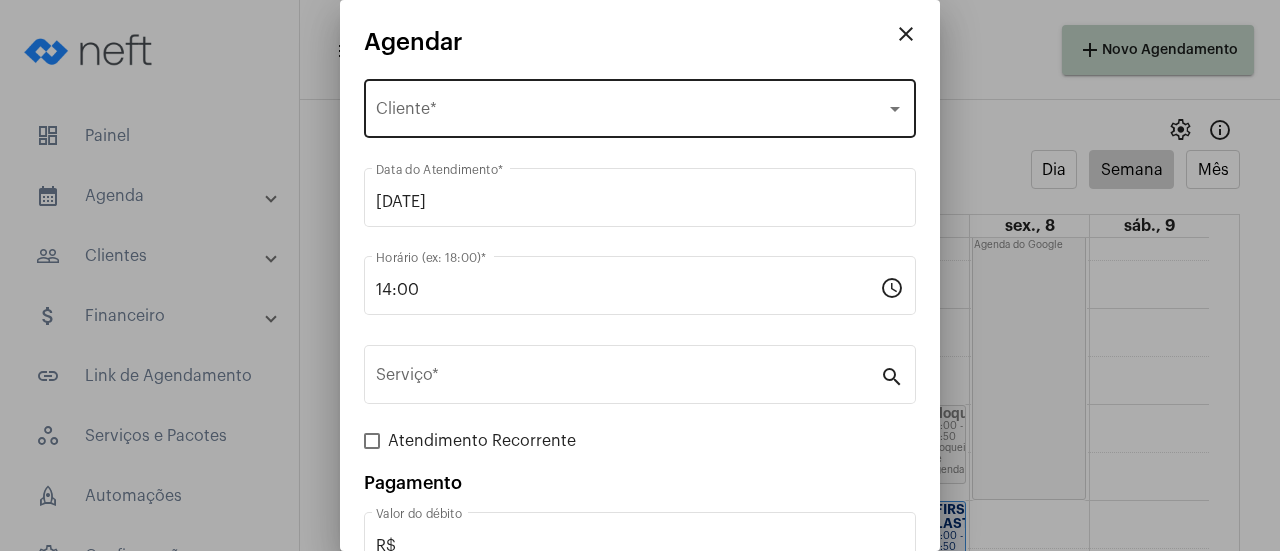 click on "Selecione o Cliente" at bounding box center [631, 113] 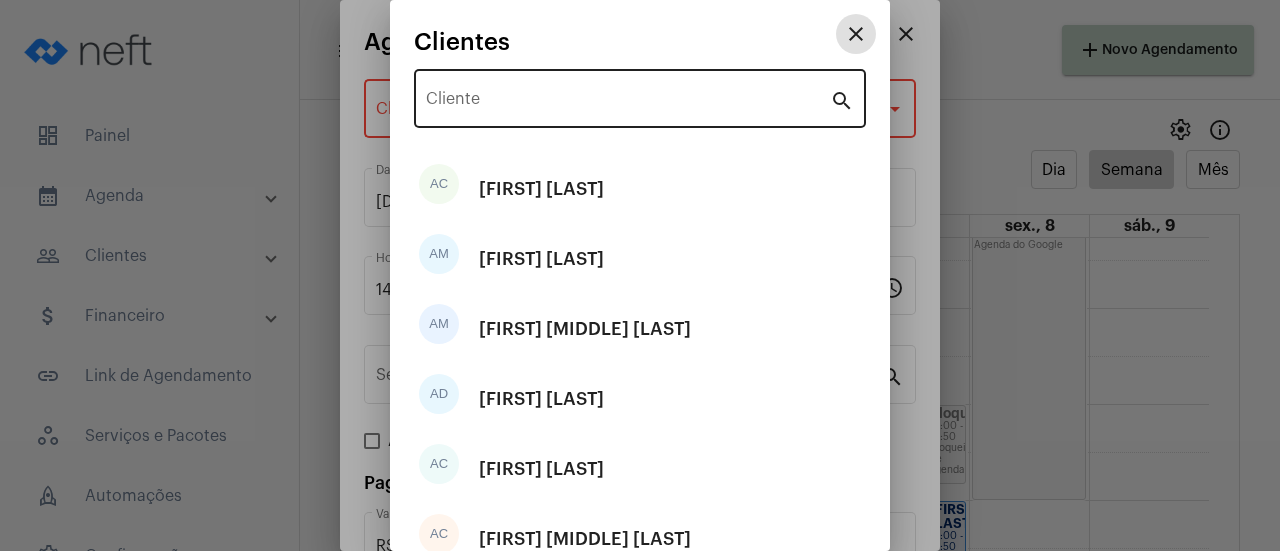 click on "Cliente" at bounding box center (628, 103) 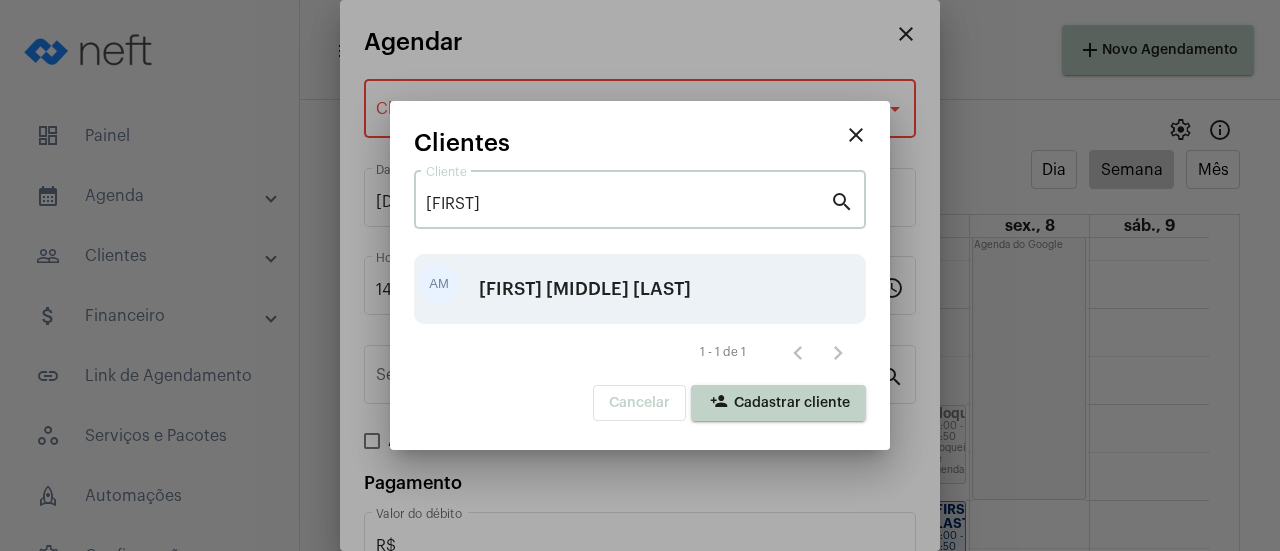 type on "[FIRST]" 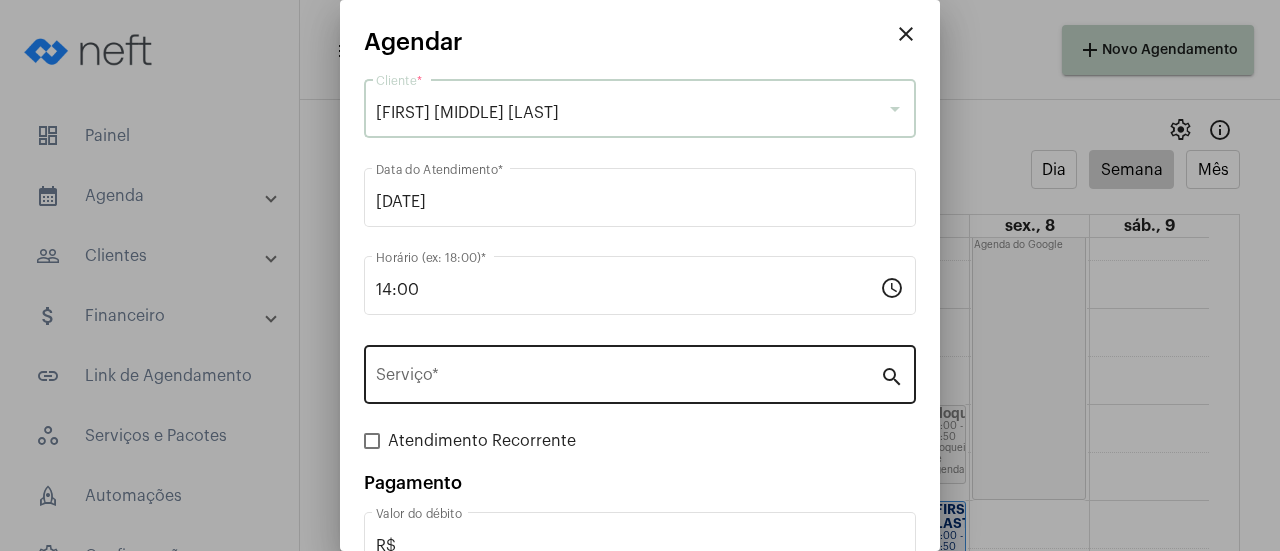 click on "Serviço  *" at bounding box center (628, 372) 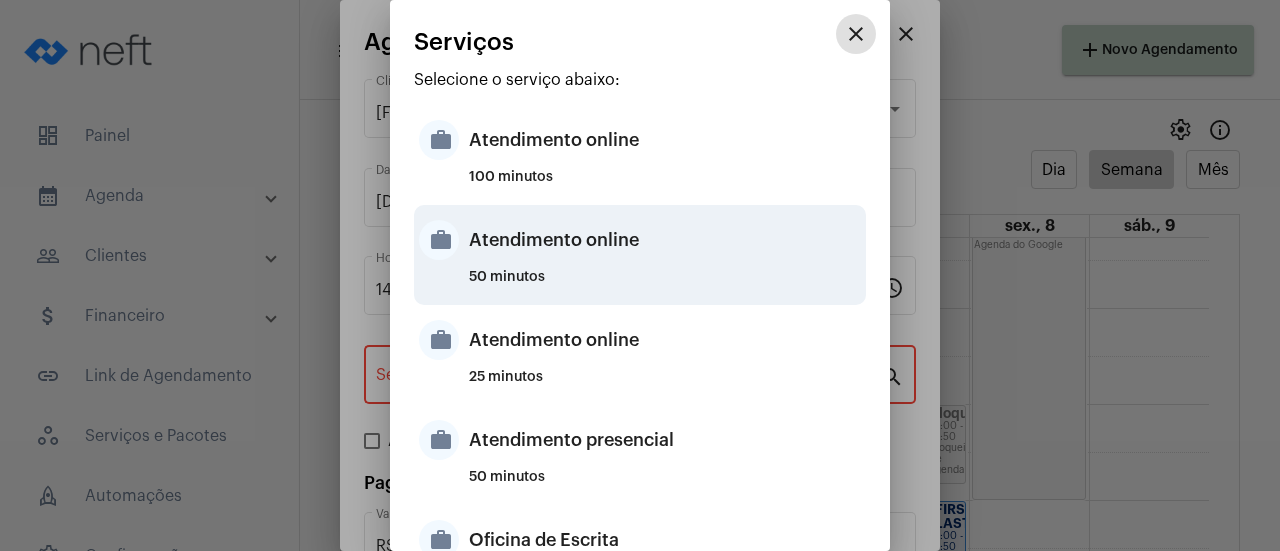 click on "Atendimento online" at bounding box center [665, 240] 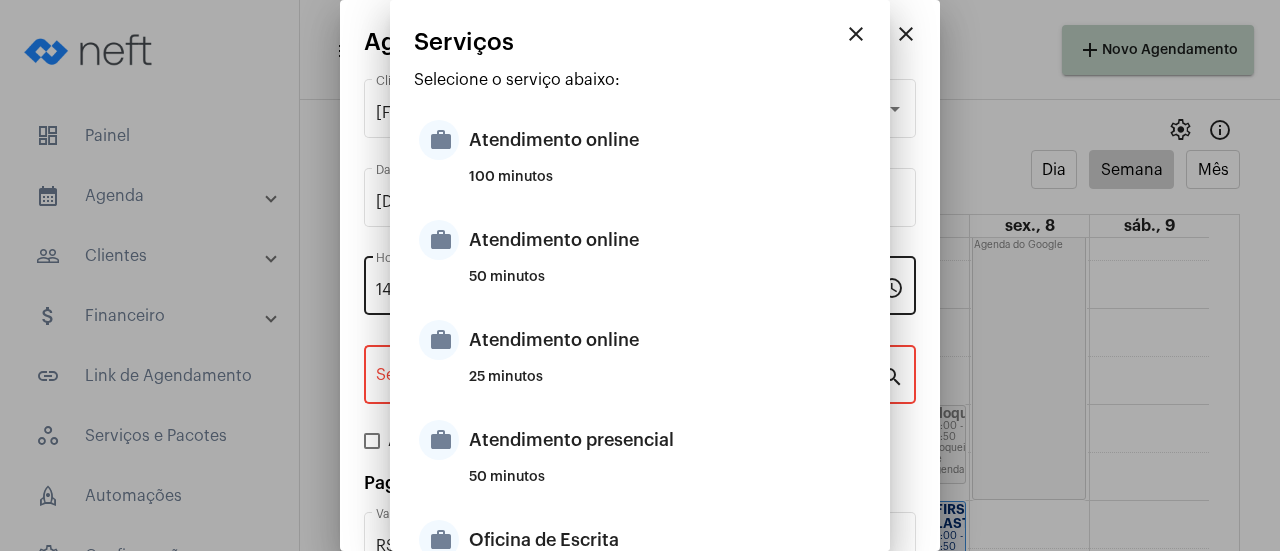 type on "Atendimento online" 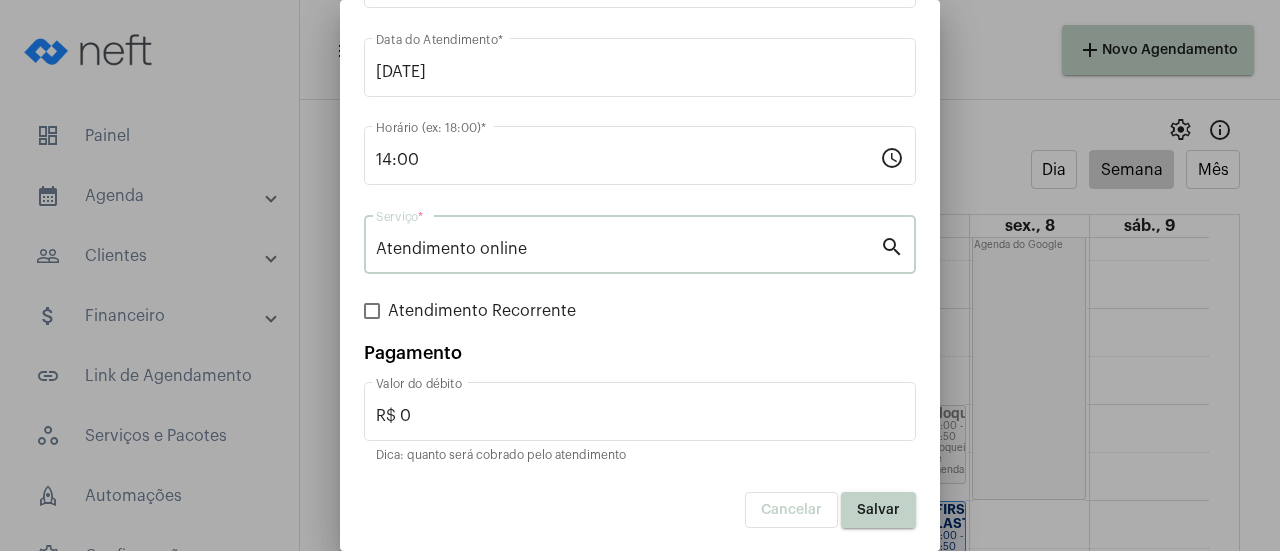 scroll, scrollTop: 132, scrollLeft: 0, axis: vertical 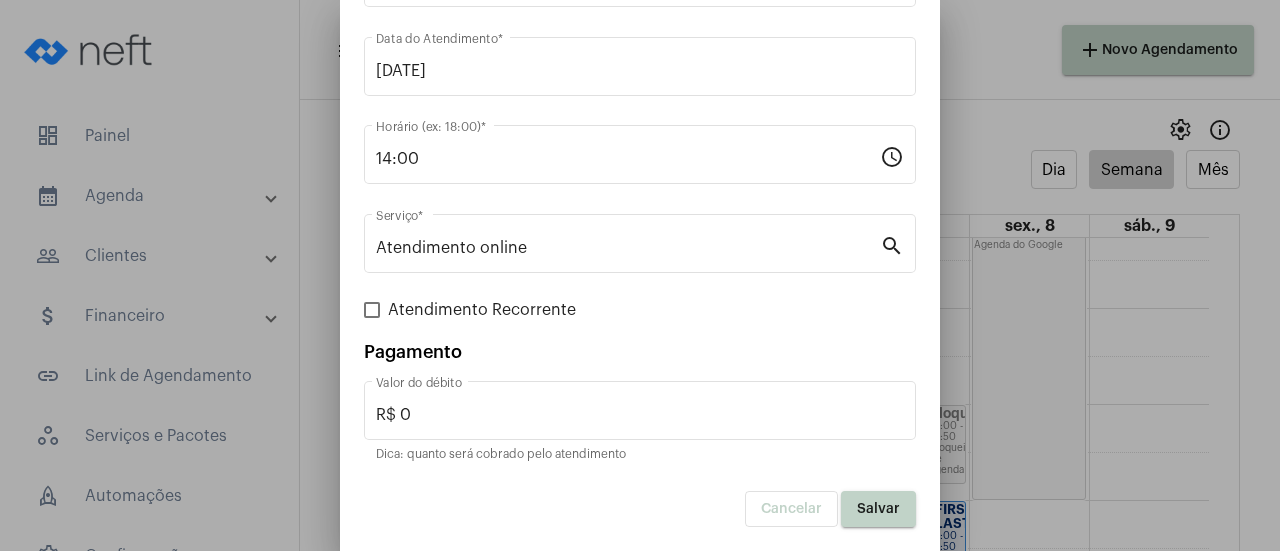 drag, startPoint x: 854, startPoint y: 519, endPoint x: 340, endPoint y: 16, distance: 719.1697 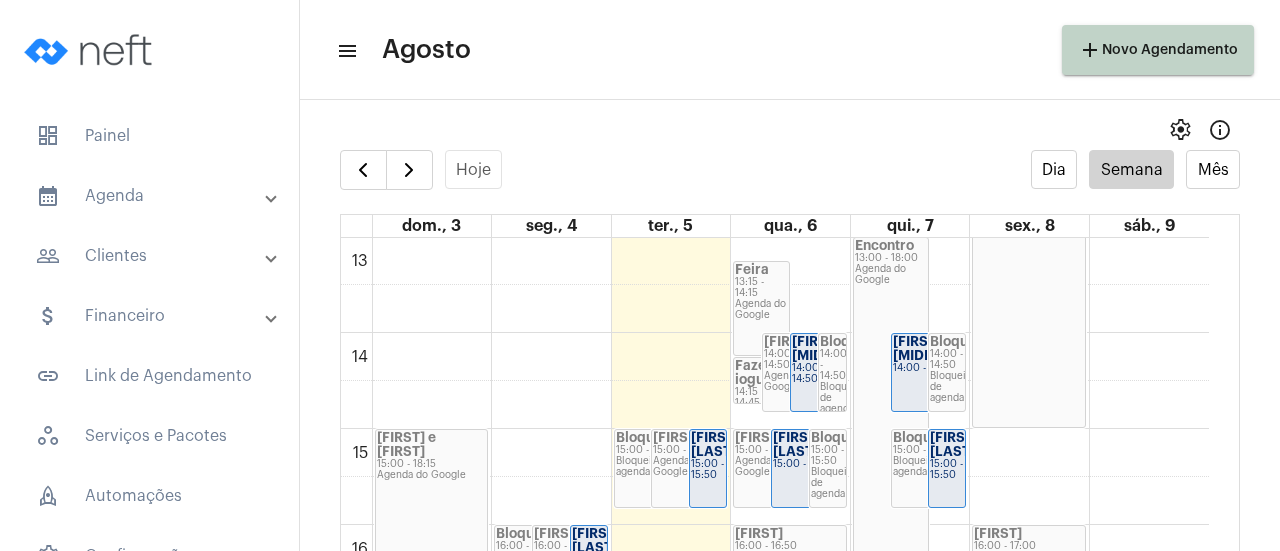 scroll, scrollTop: 1377, scrollLeft: 0, axis: vertical 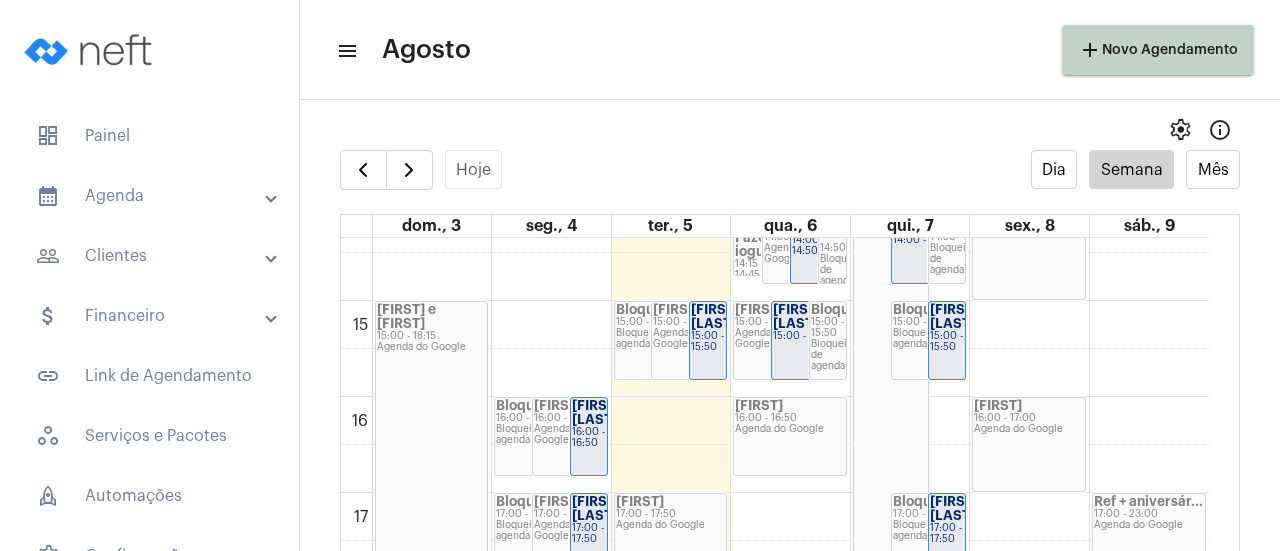 click on "[FIRST]" 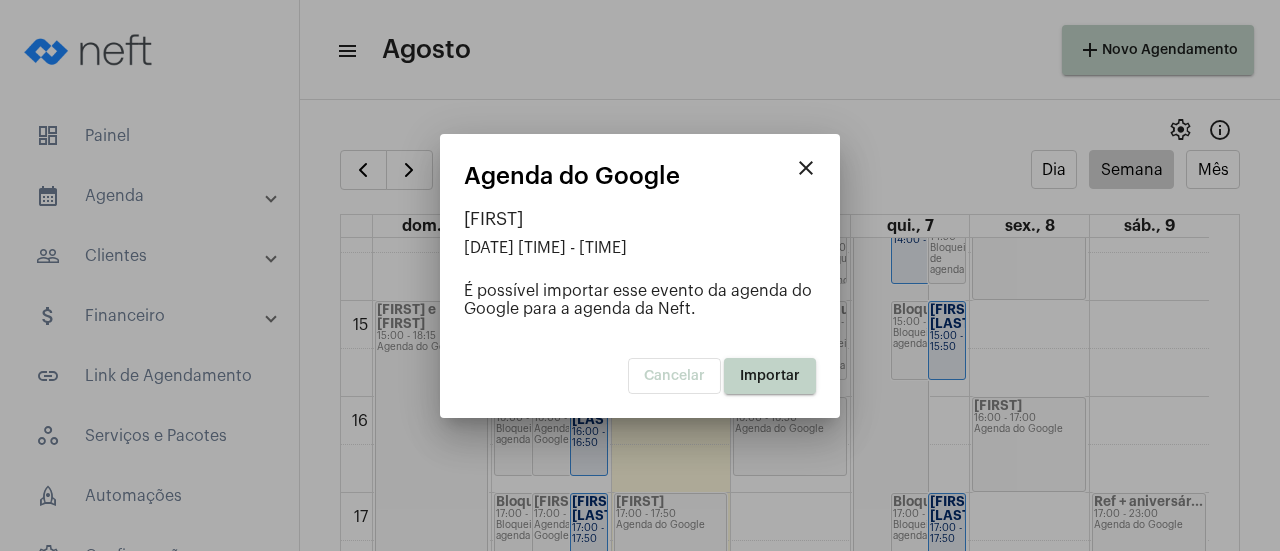 click on "Importar" at bounding box center (770, 376) 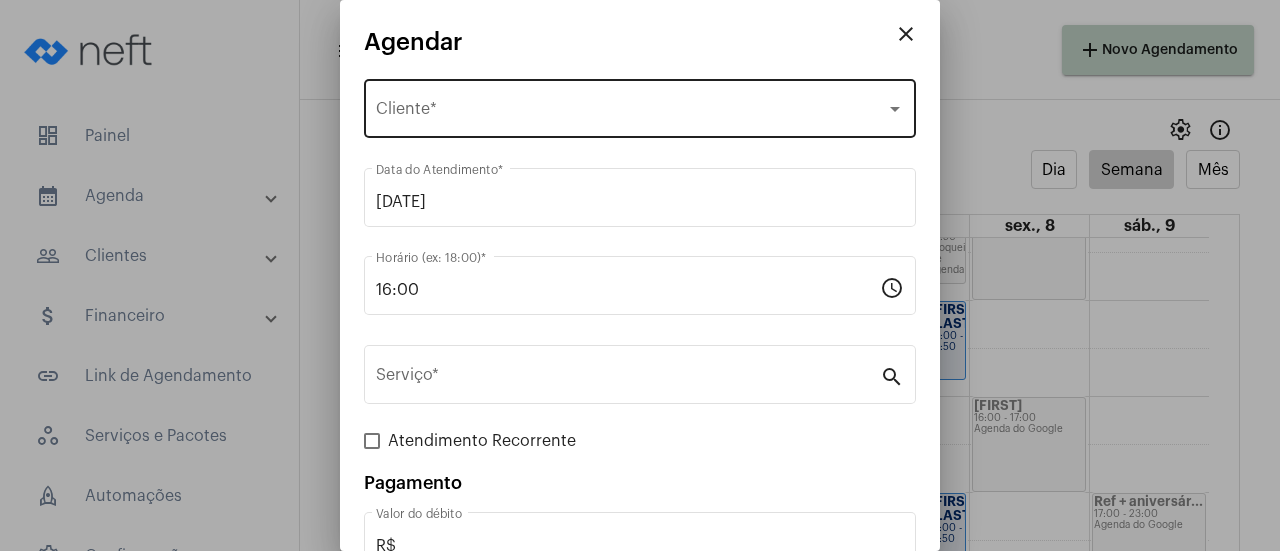 click on "Selecione o Cliente Cliente  *" at bounding box center (640, 106) 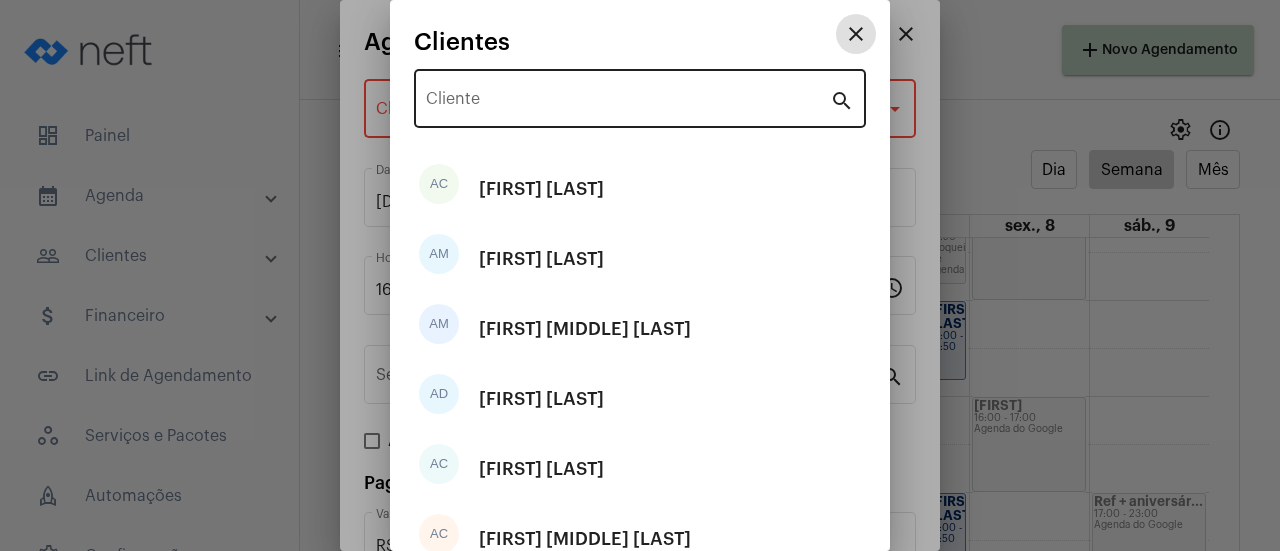 click on "Cliente" at bounding box center (628, 96) 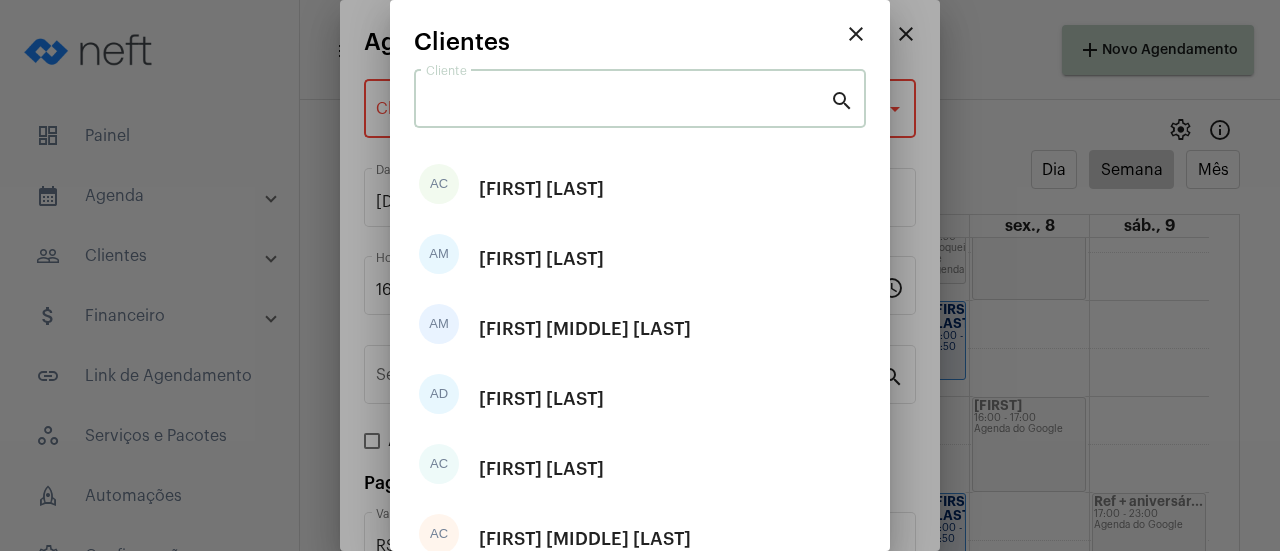 click on "Cliente" at bounding box center [628, 103] 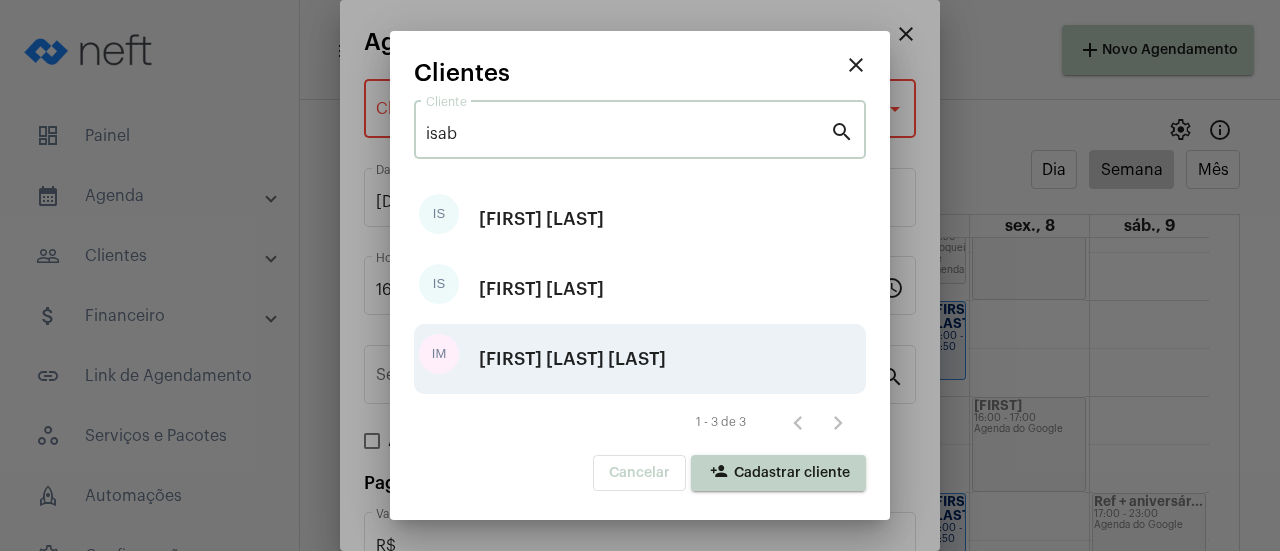 type on "isab" 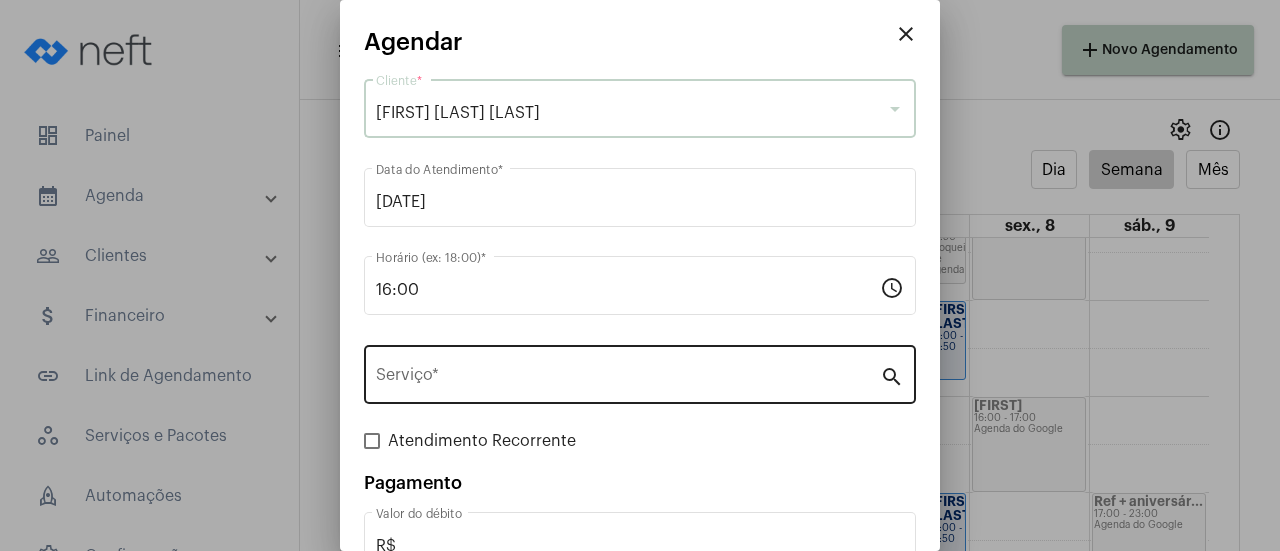 click on "Serviço  *" at bounding box center (628, 379) 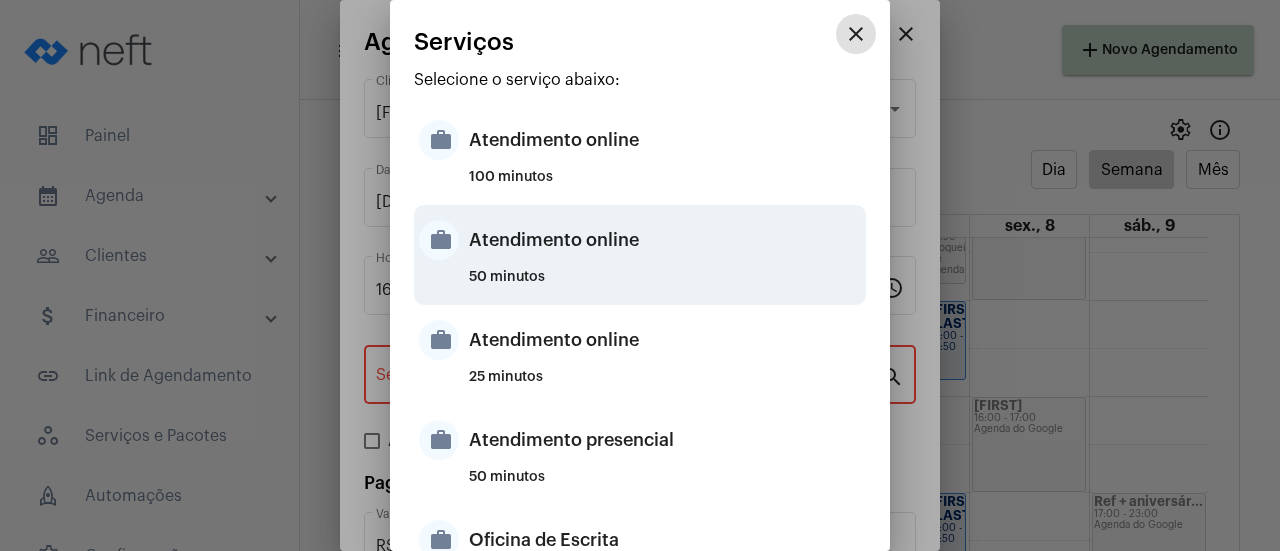 click on "Atendimento online" at bounding box center (665, 240) 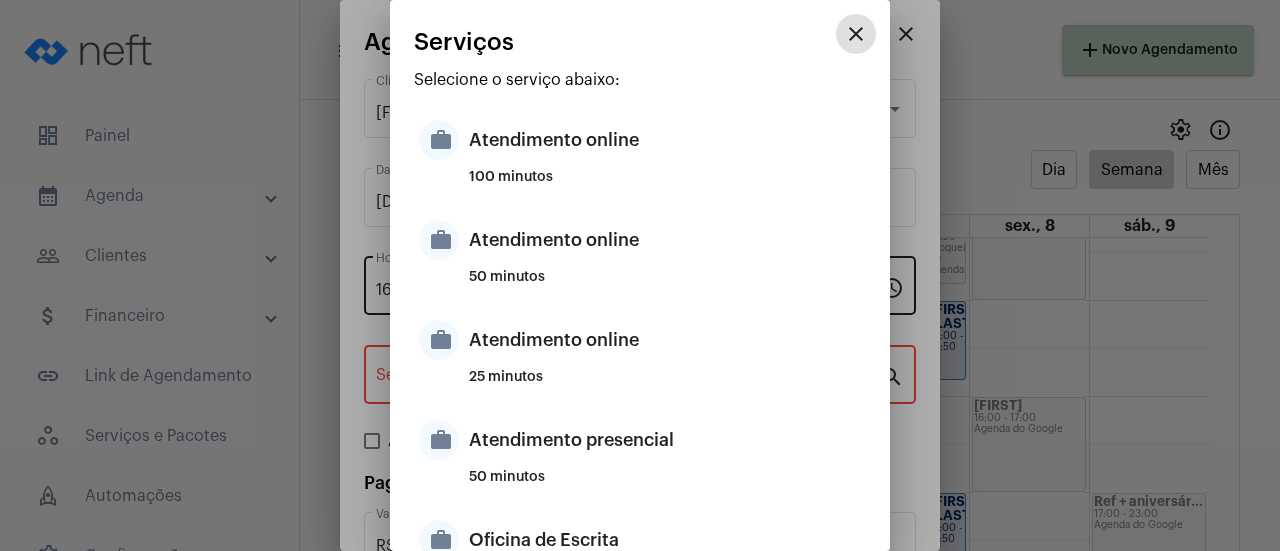 type on "Atendimento online" 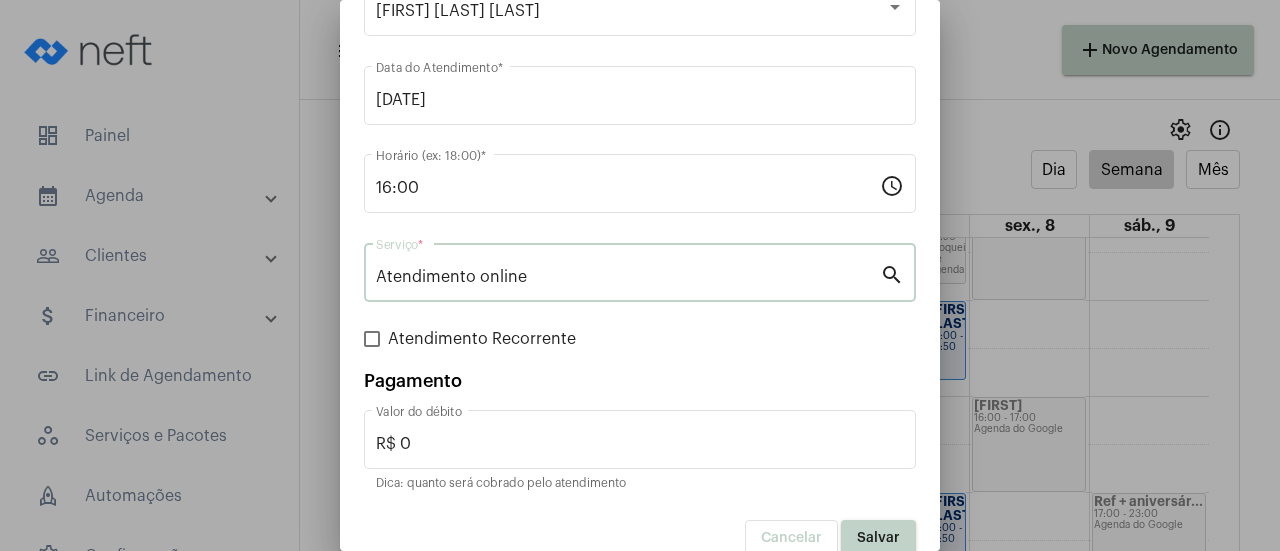 scroll, scrollTop: 132, scrollLeft: 0, axis: vertical 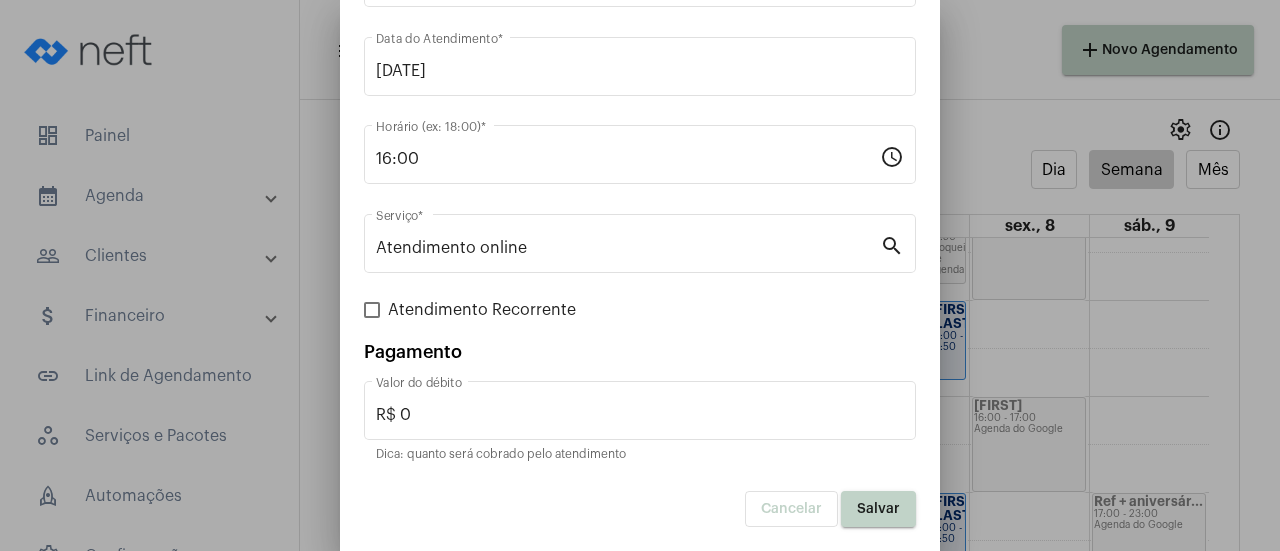 click on "Salvar" at bounding box center (878, 509) 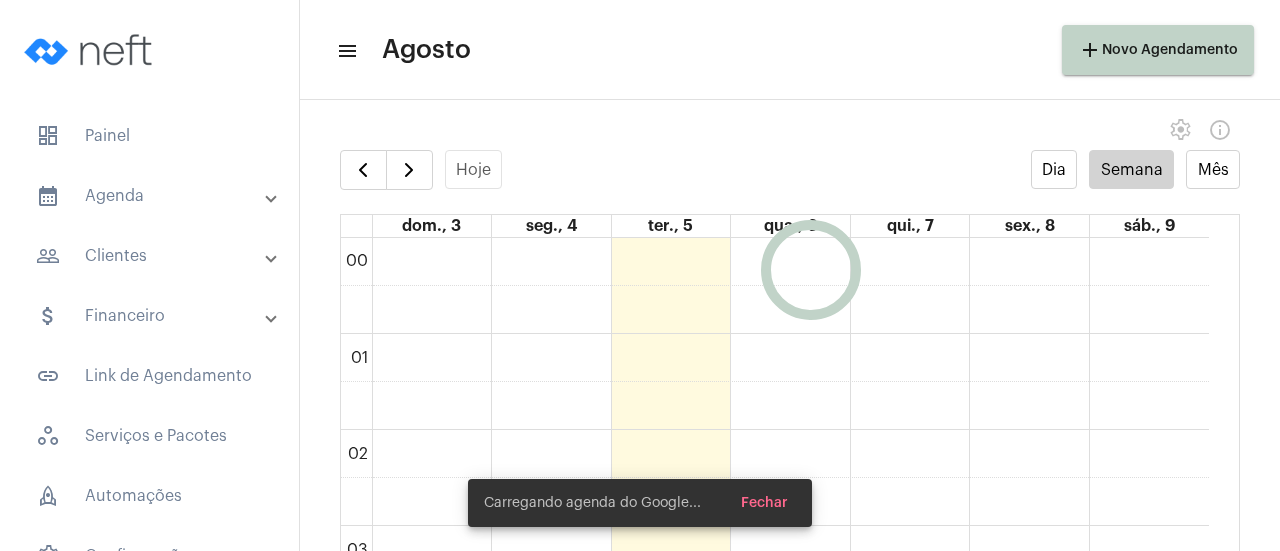 scroll, scrollTop: 0, scrollLeft: 0, axis: both 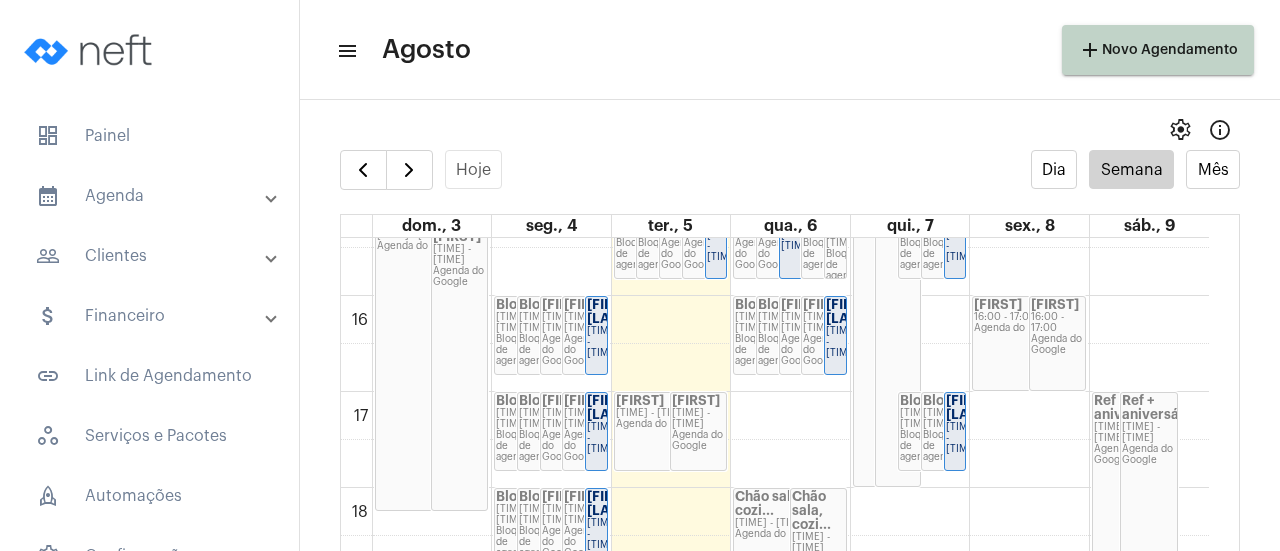 click on "[FIRST]" 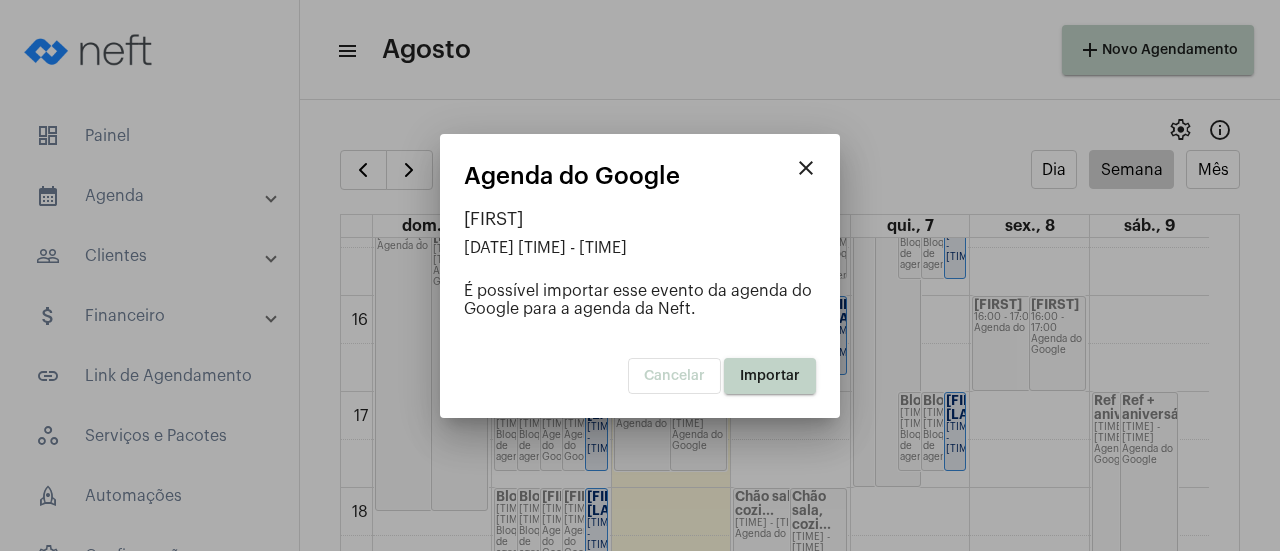 click on "Importar" at bounding box center [770, 376] 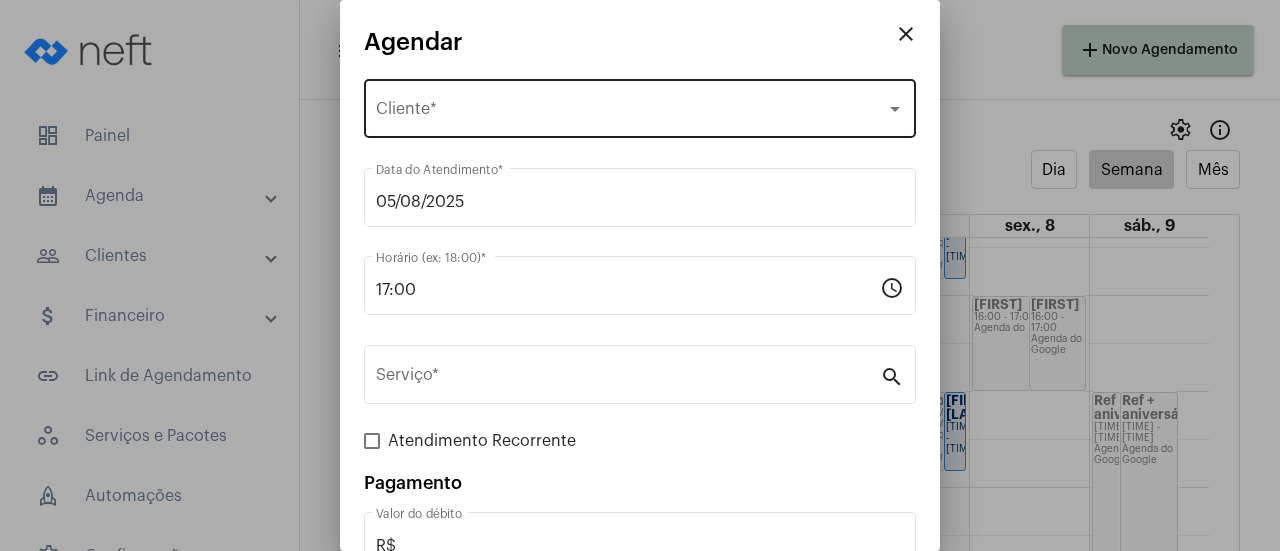 click on "Selecione o Cliente Cliente  *" at bounding box center [640, 106] 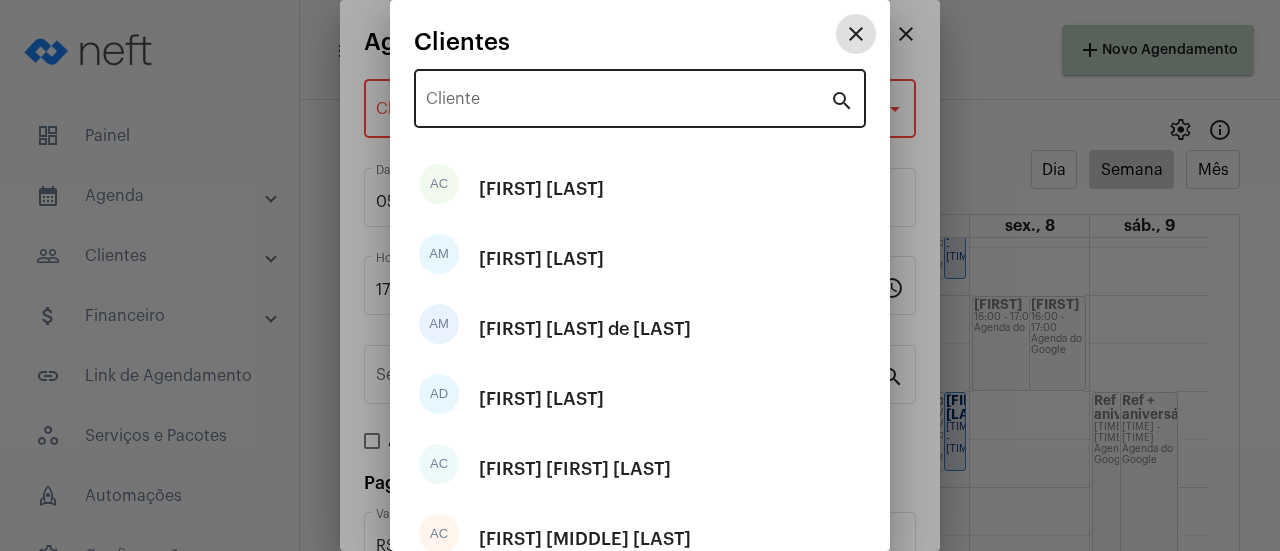 click on "Cliente" at bounding box center [628, 103] 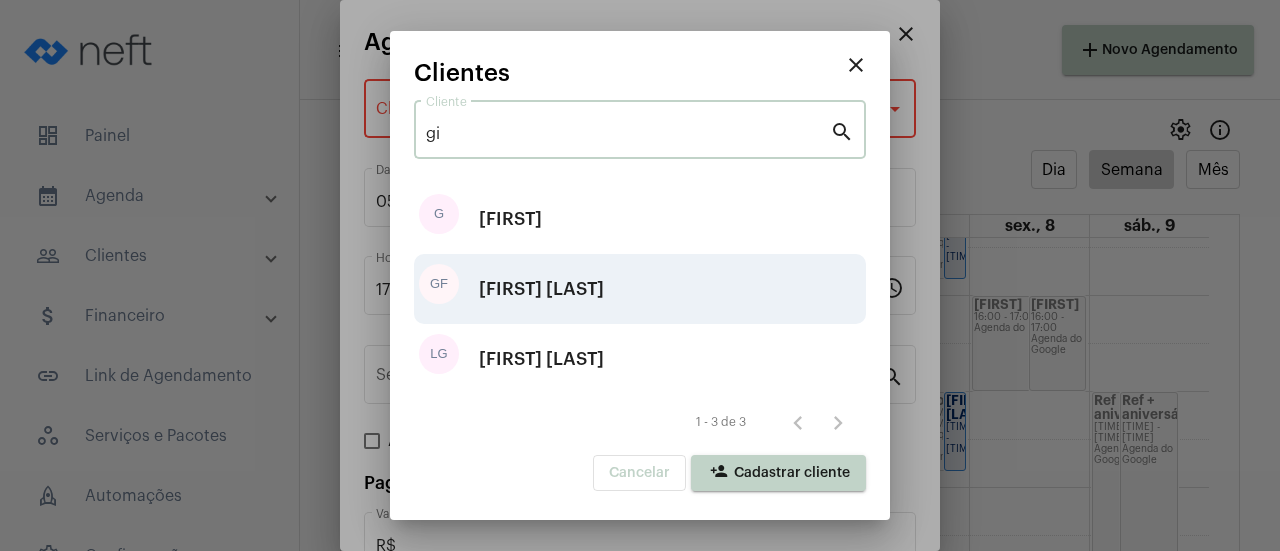 type on "gi" 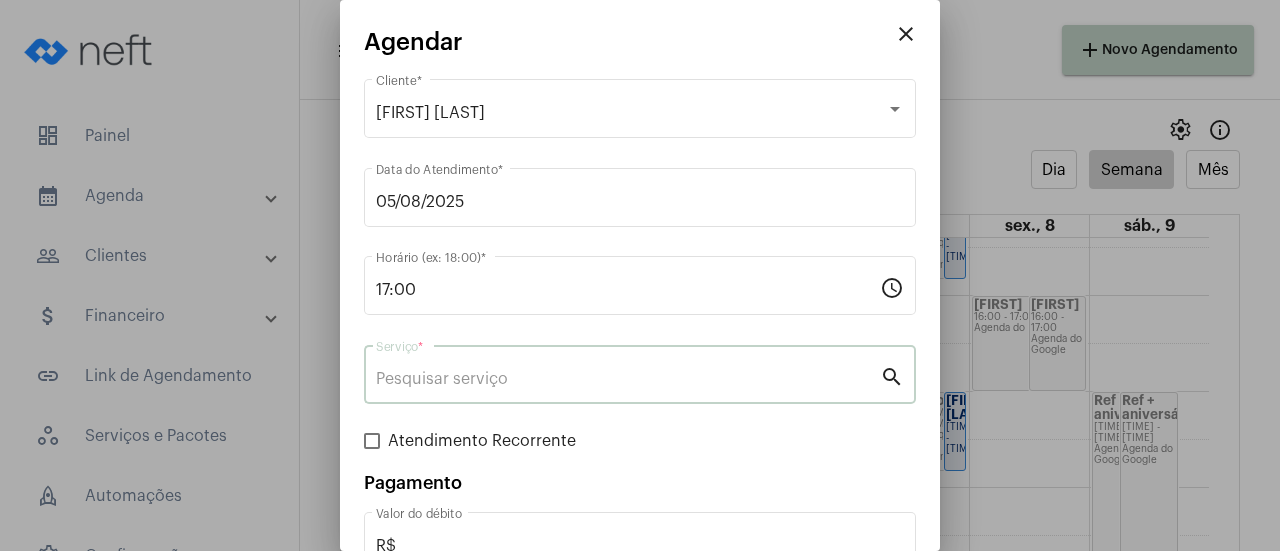 click on "Serviço  *" at bounding box center (628, 379) 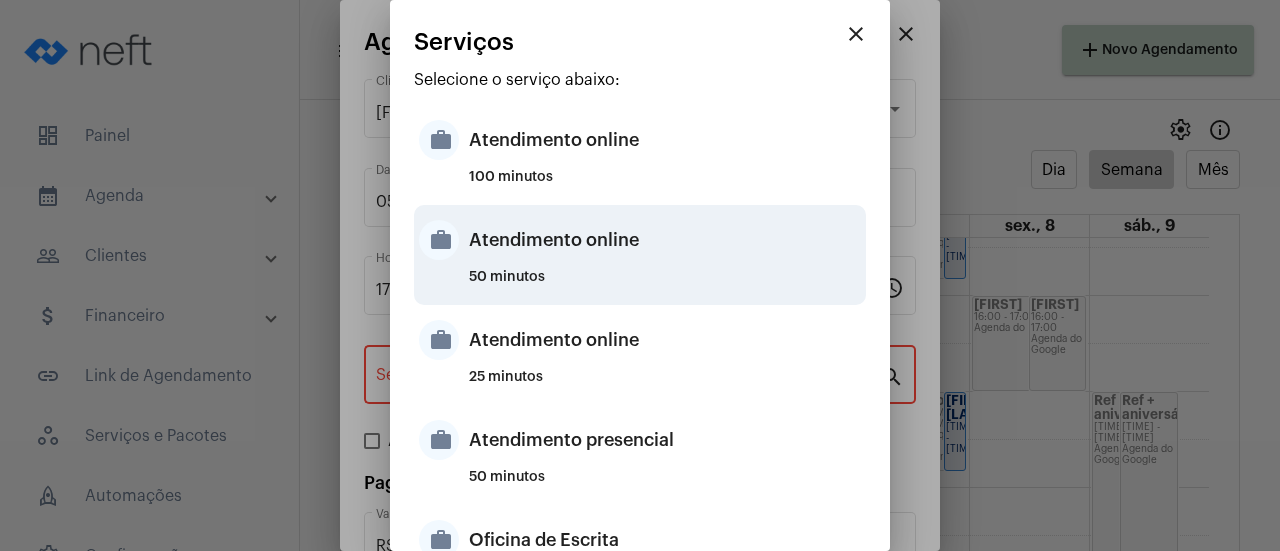 click on "Atendimento online" at bounding box center [665, 240] 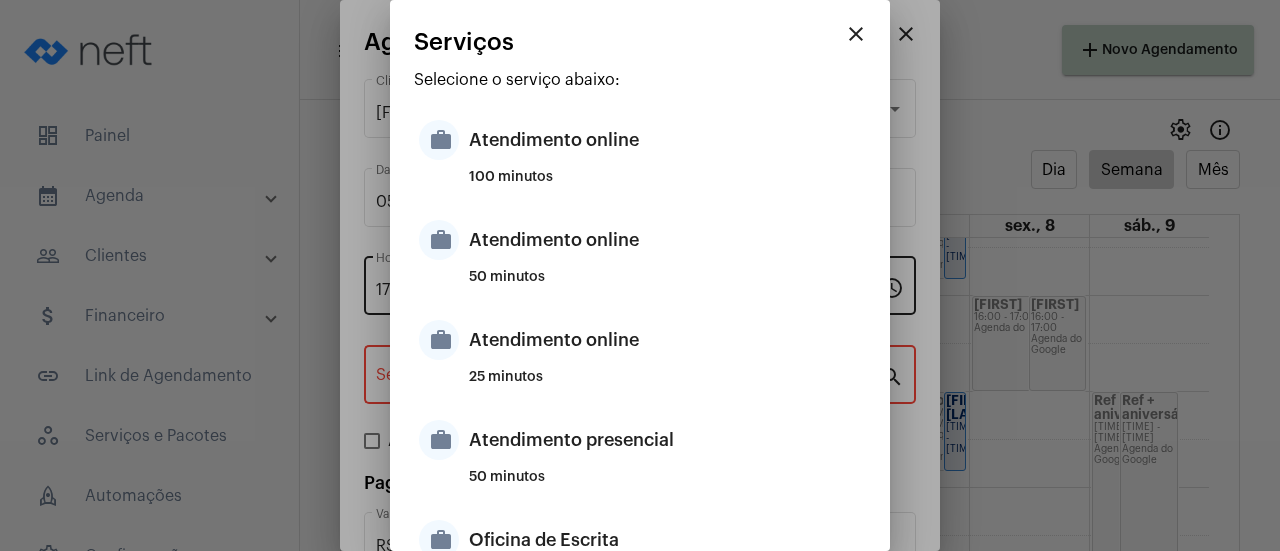type on "Atendimento online" 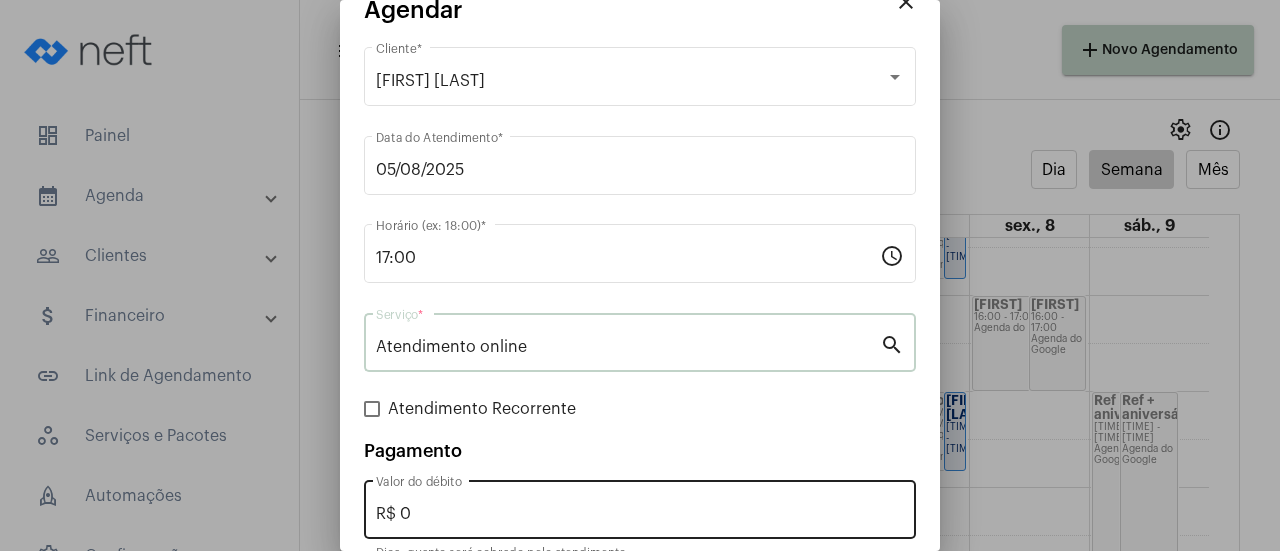 scroll, scrollTop: 132, scrollLeft: 0, axis: vertical 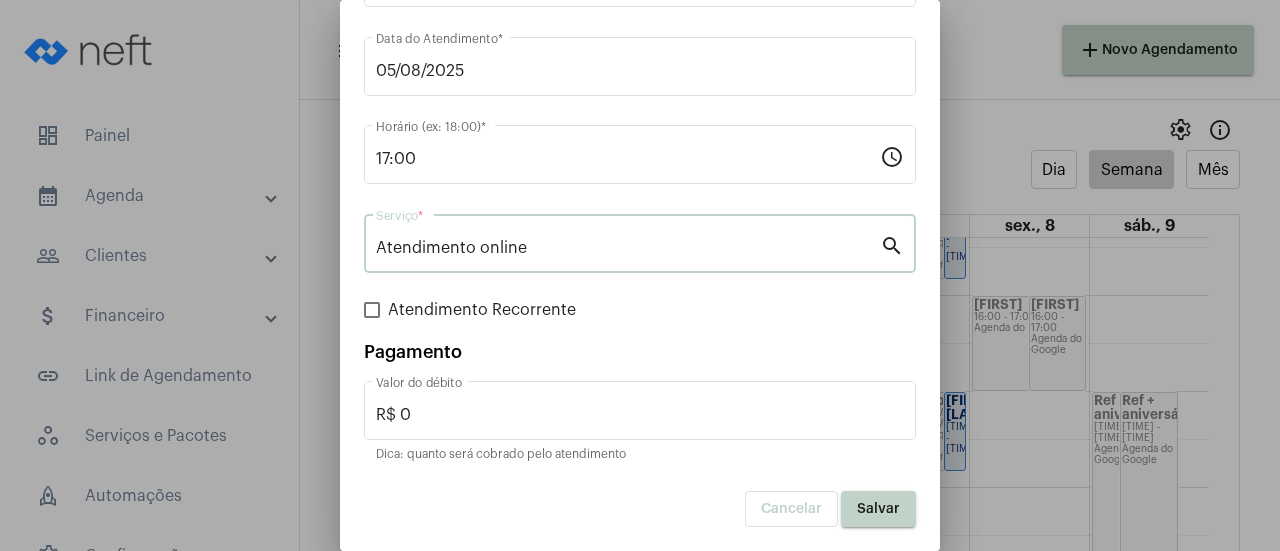 click on "Salvar" at bounding box center (878, 509) 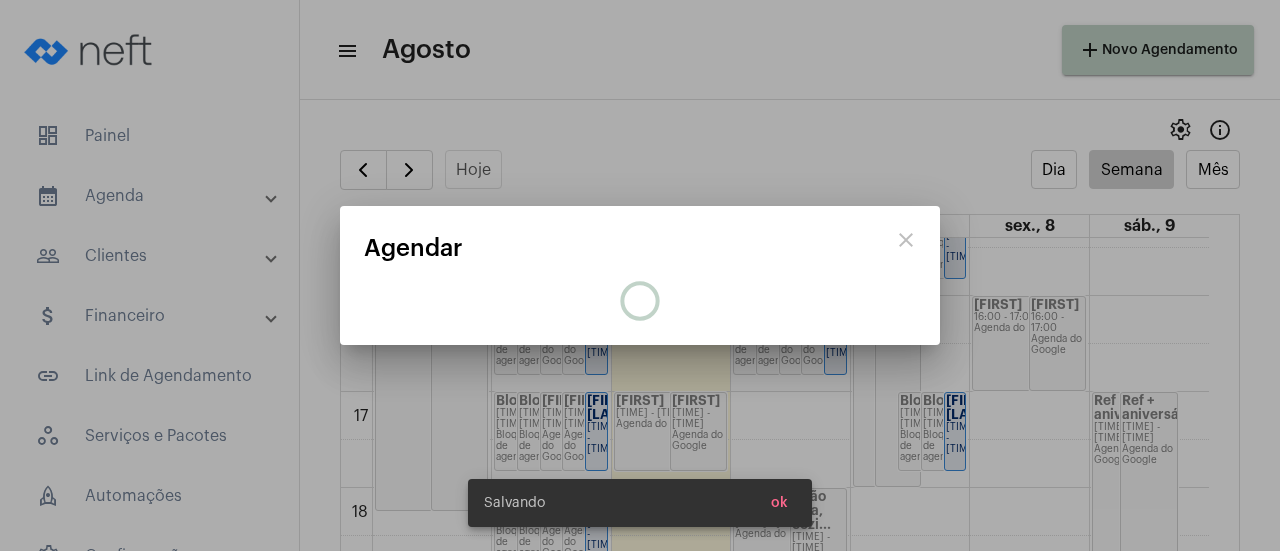 scroll, scrollTop: 0, scrollLeft: 0, axis: both 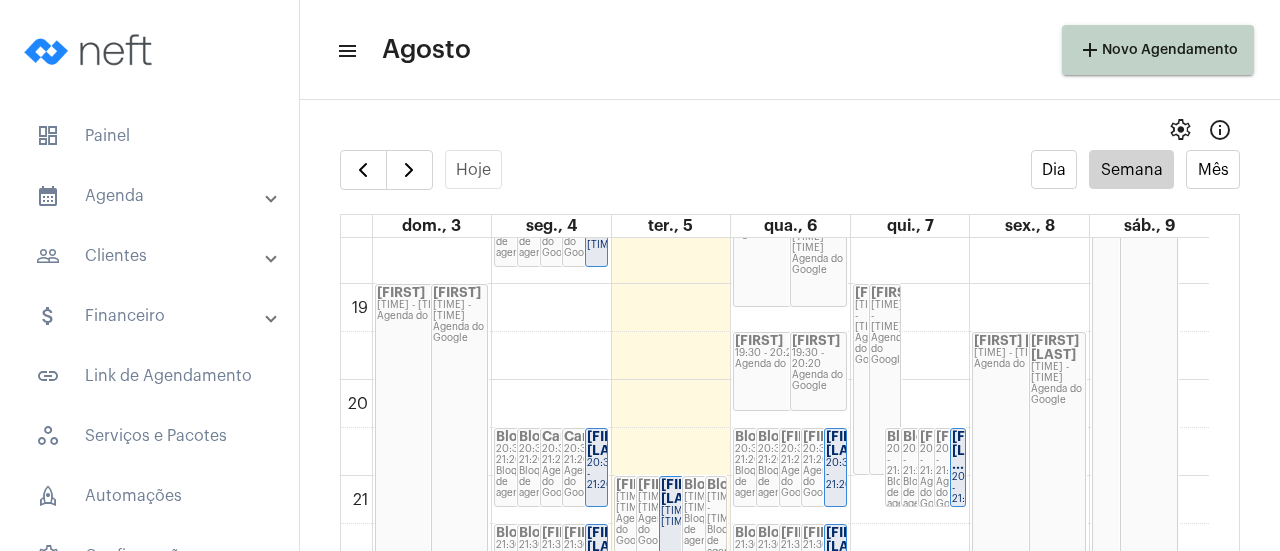 click on "19:30 - 20:20" 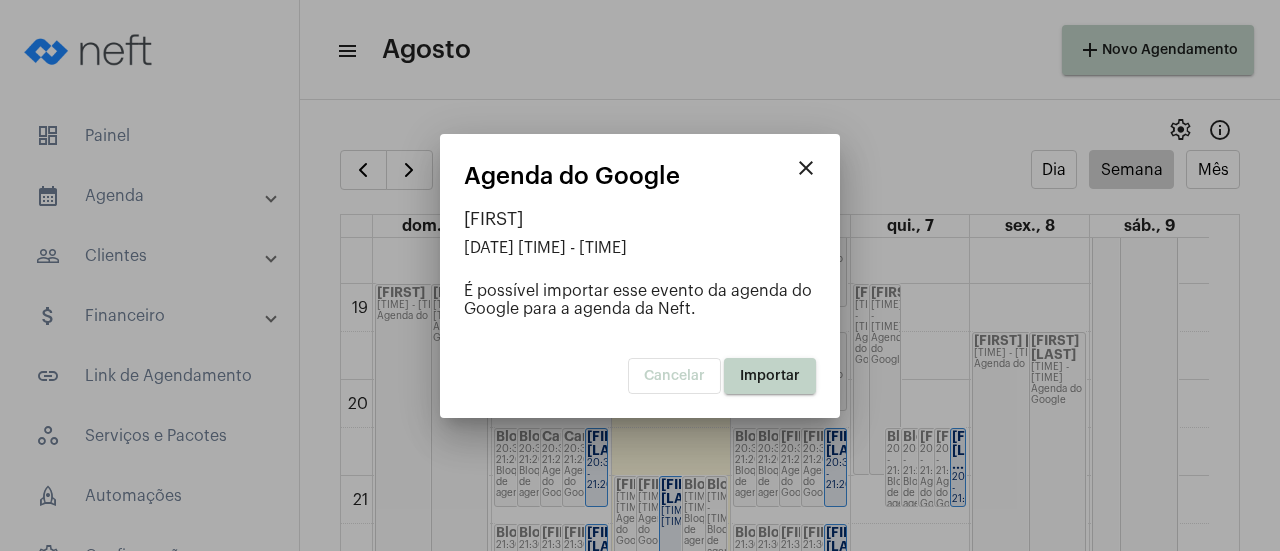 click on "Importar" at bounding box center [770, 376] 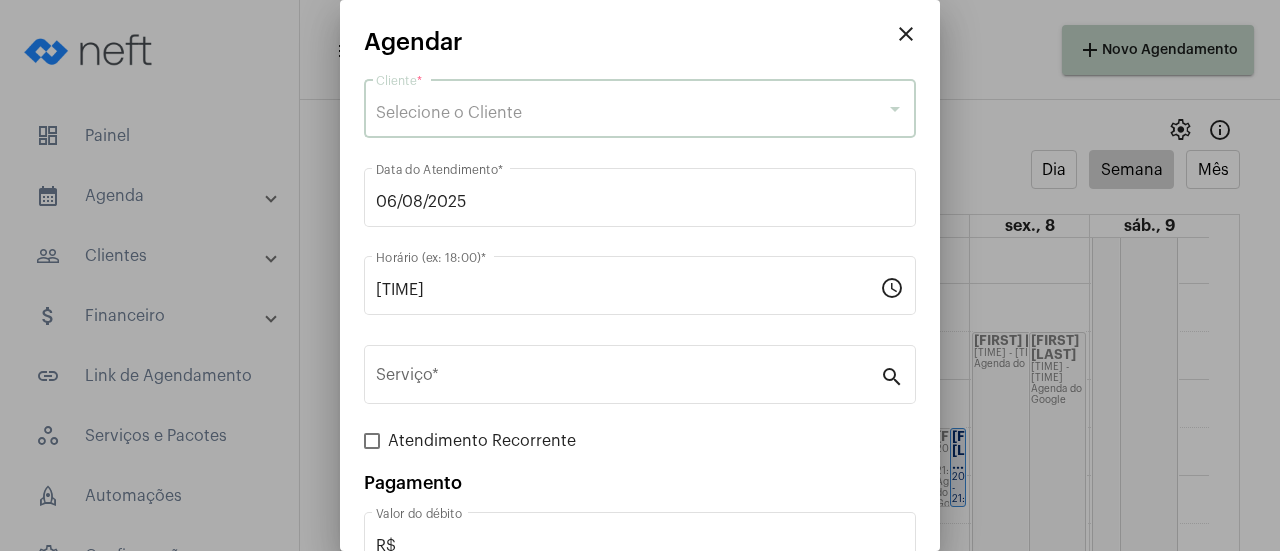 click on "Selecione o Cliente" at bounding box center [449, 113] 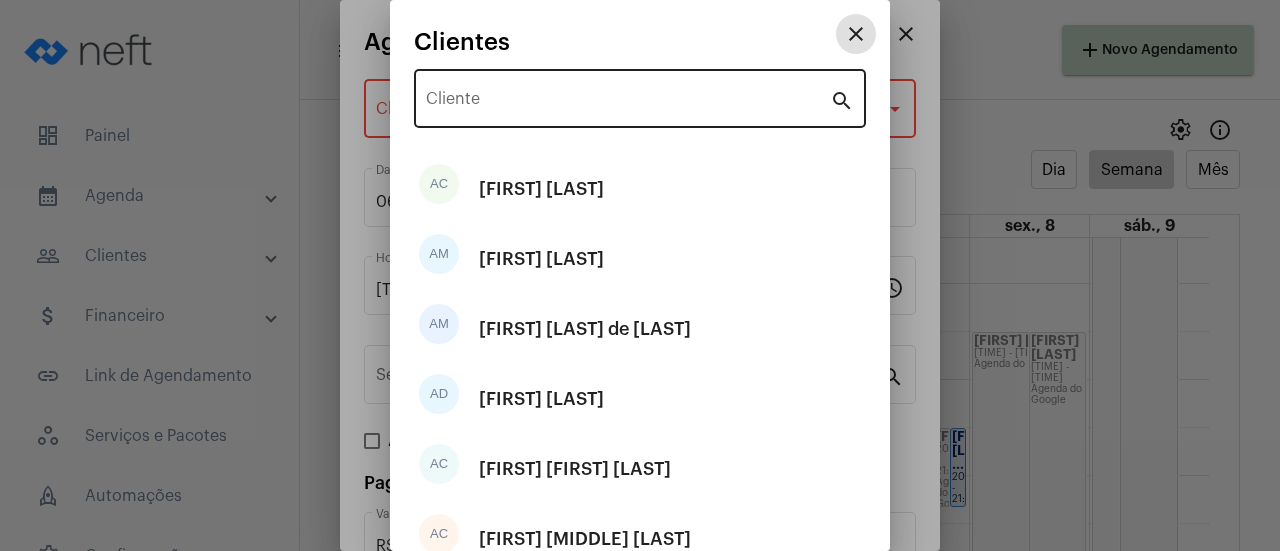 click on "Cliente" at bounding box center [628, 103] 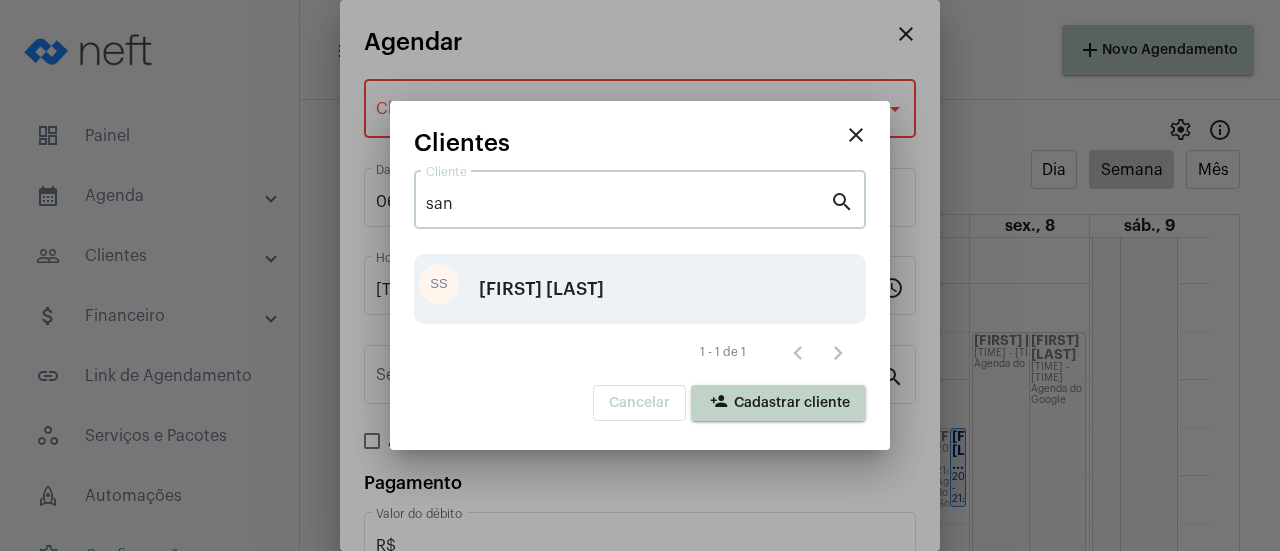 type on "san" 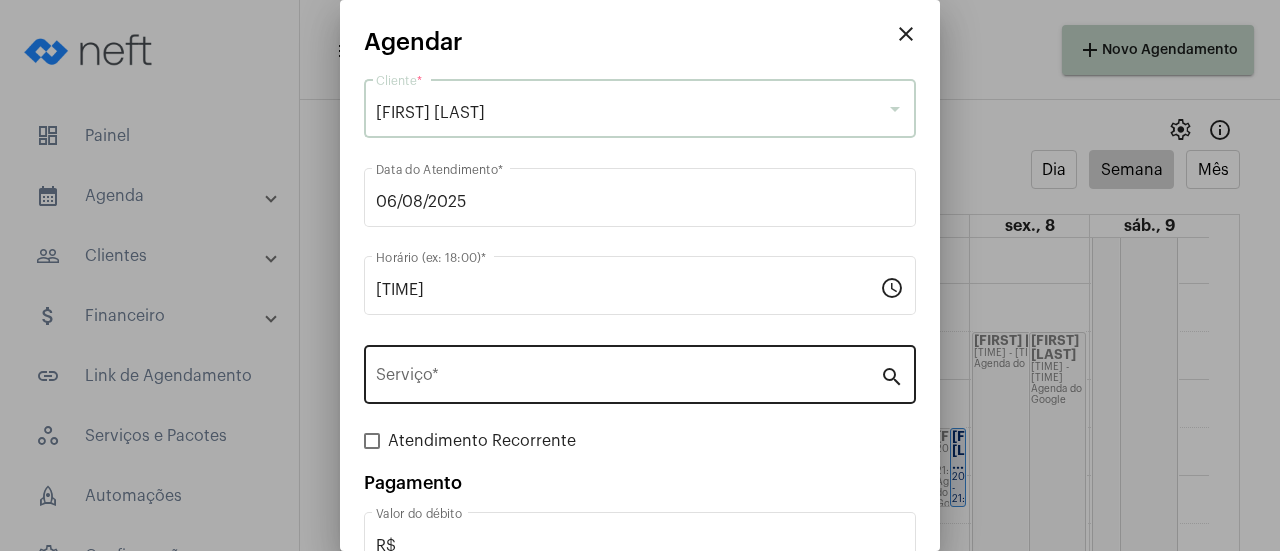 click on "Serviço  *" at bounding box center [628, 379] 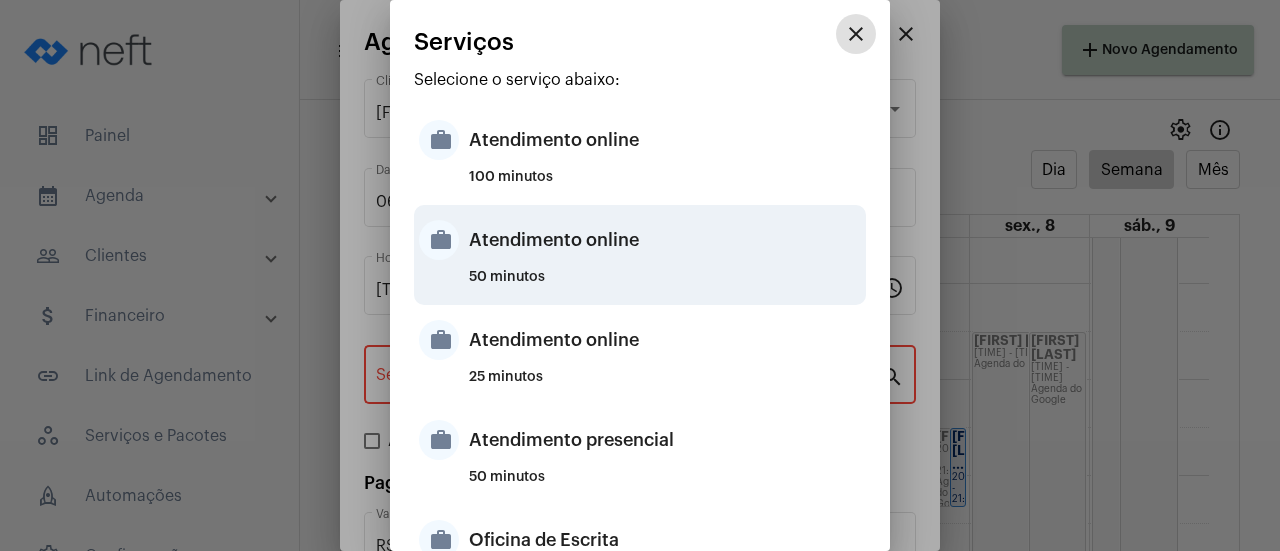 click on "Atendimento online" at bounding box center (665, 240) 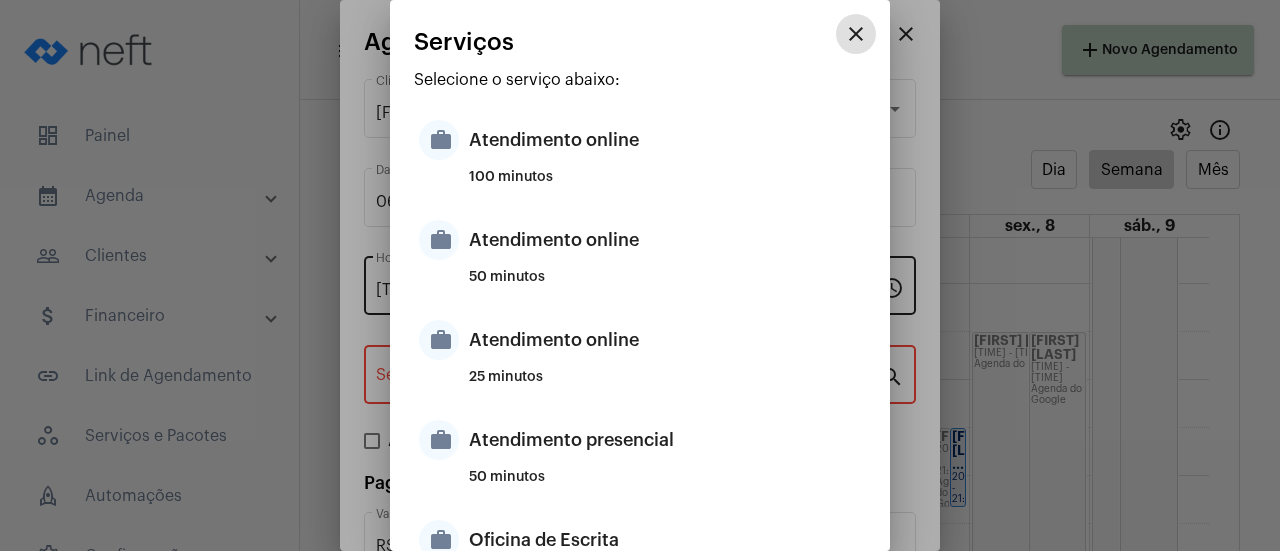 type on "Atendimento online" 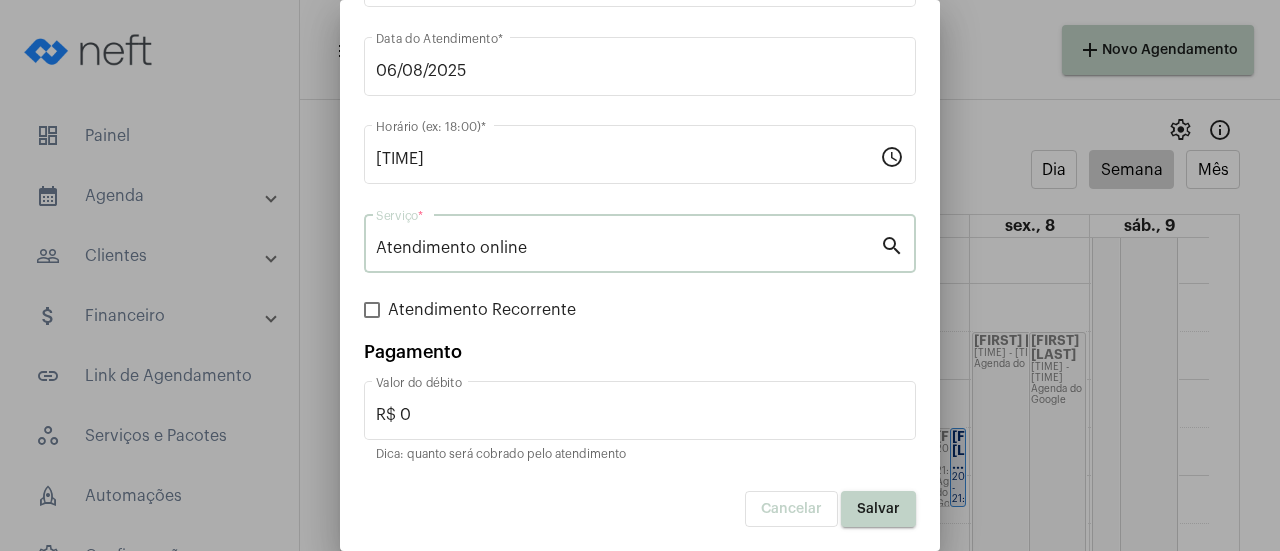 scroll, scrollTop: 132, scrollLeft: 0, axis: vertical 